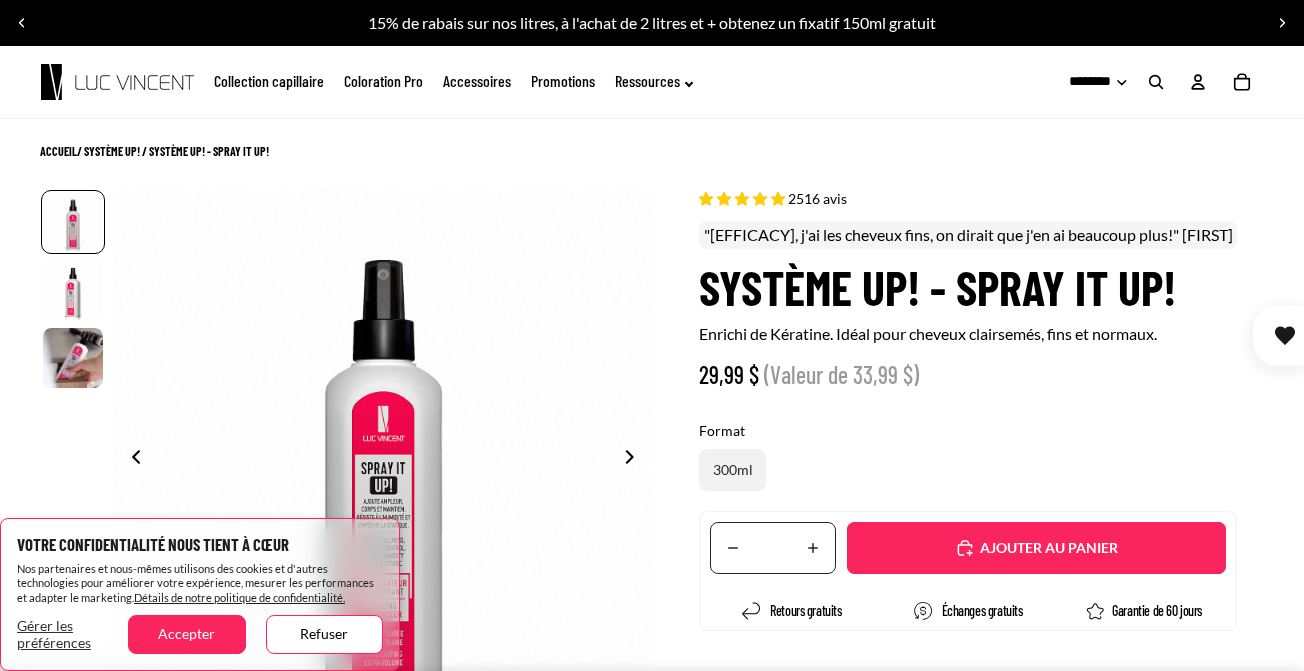 select on "**********" 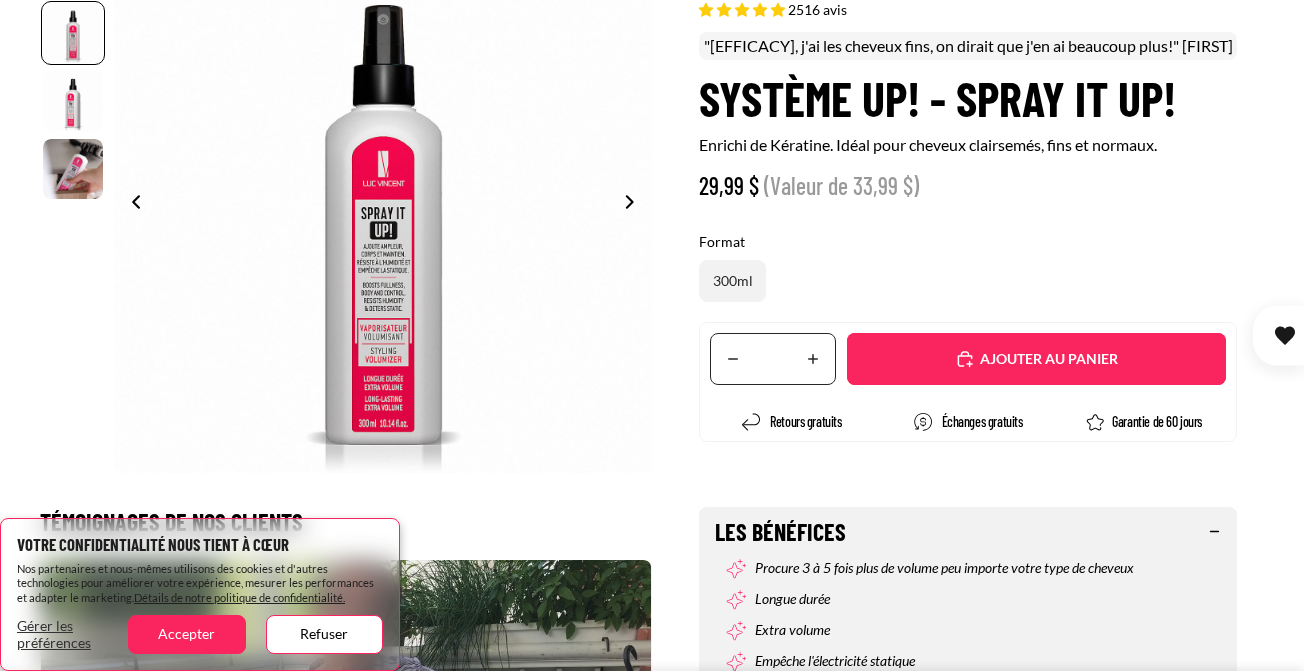 scroll, scrollTop: 257, scrollLeft: 0, axis: vertical 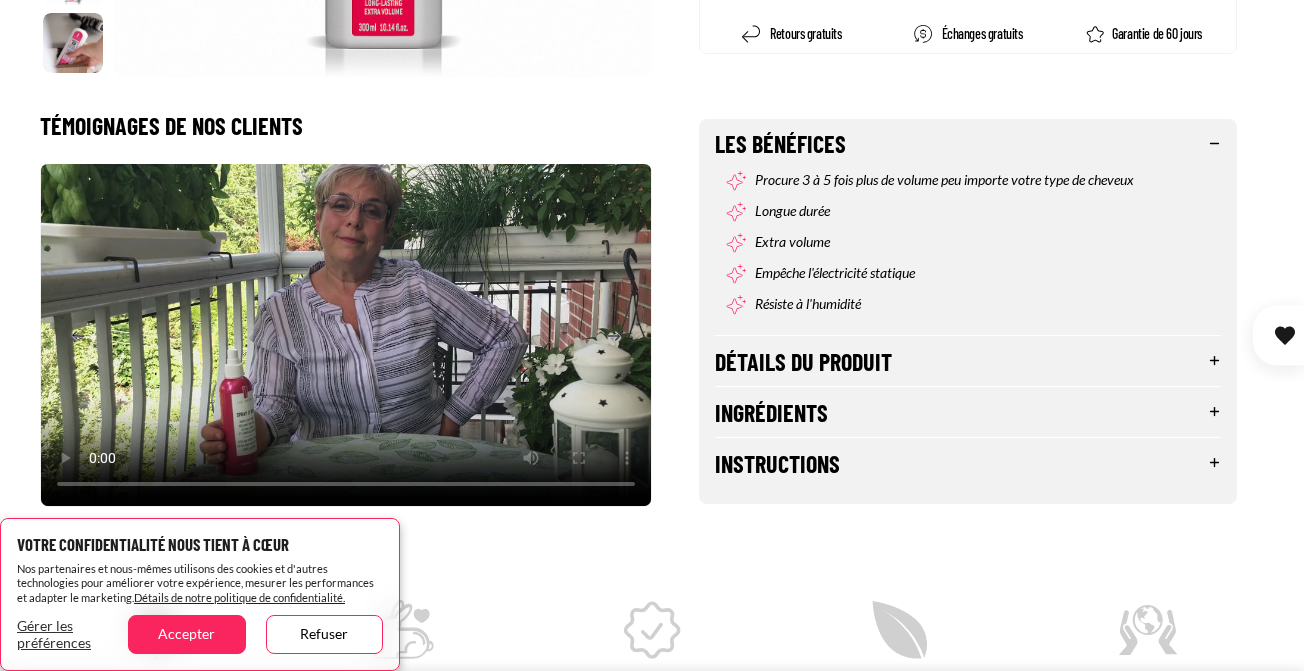 drag, startPoint x: 587, startPoint y: 478, endPoint x: 596, endPoint y: 466, distance: 15 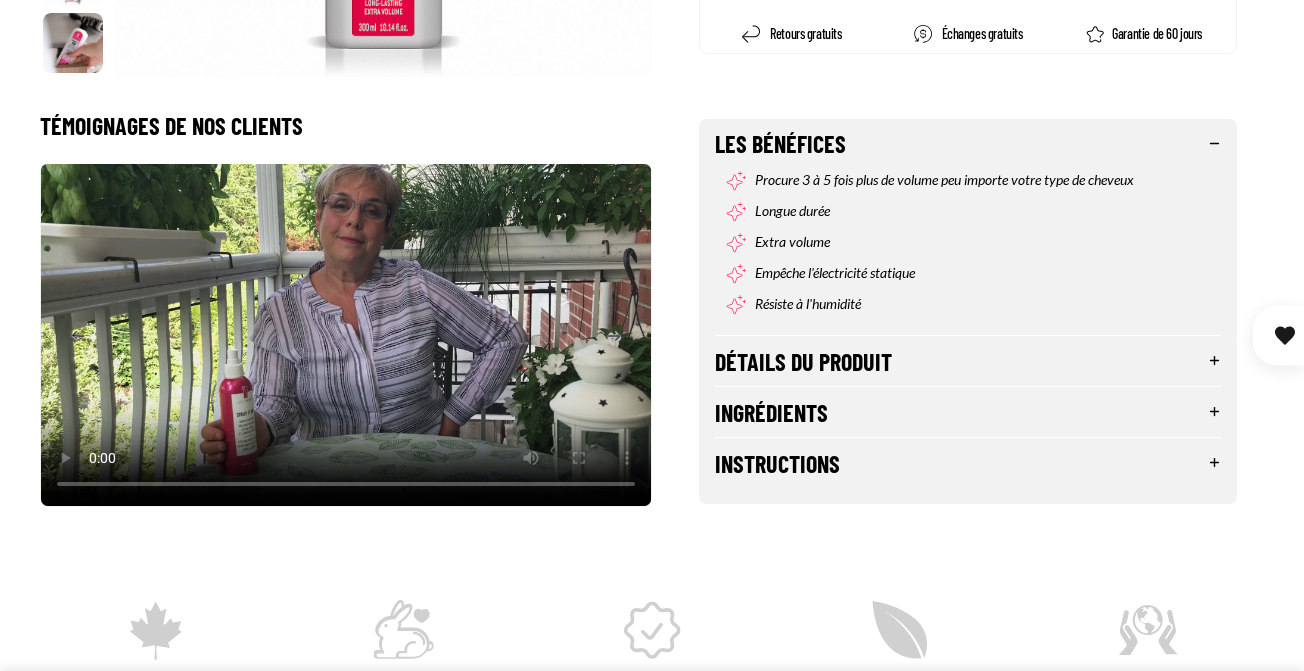 click 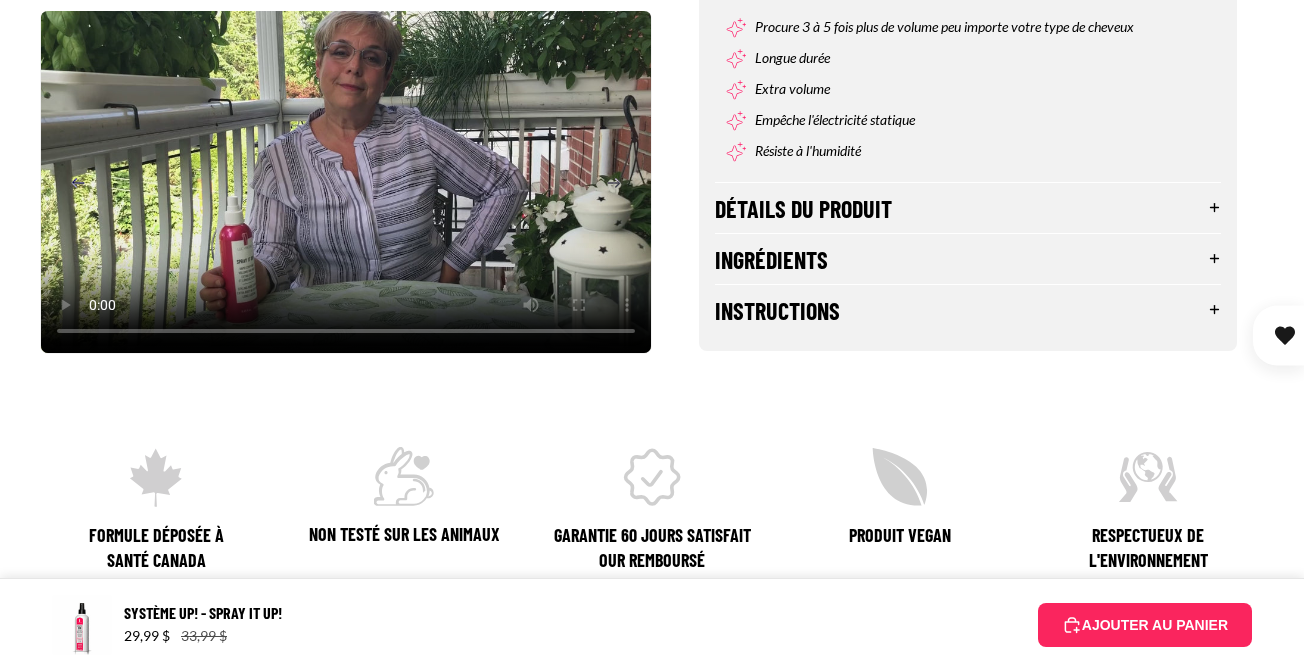 scroll, scrollTop: 808, scrollLeft: 0, axis: vertical 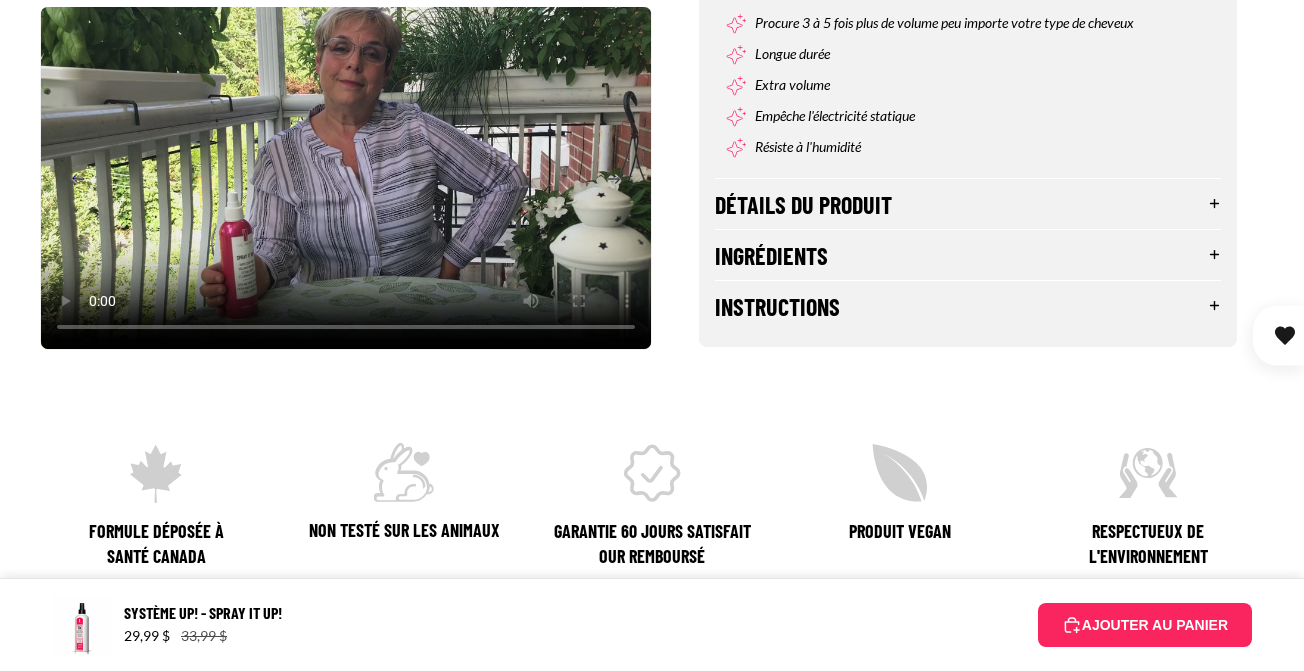 click 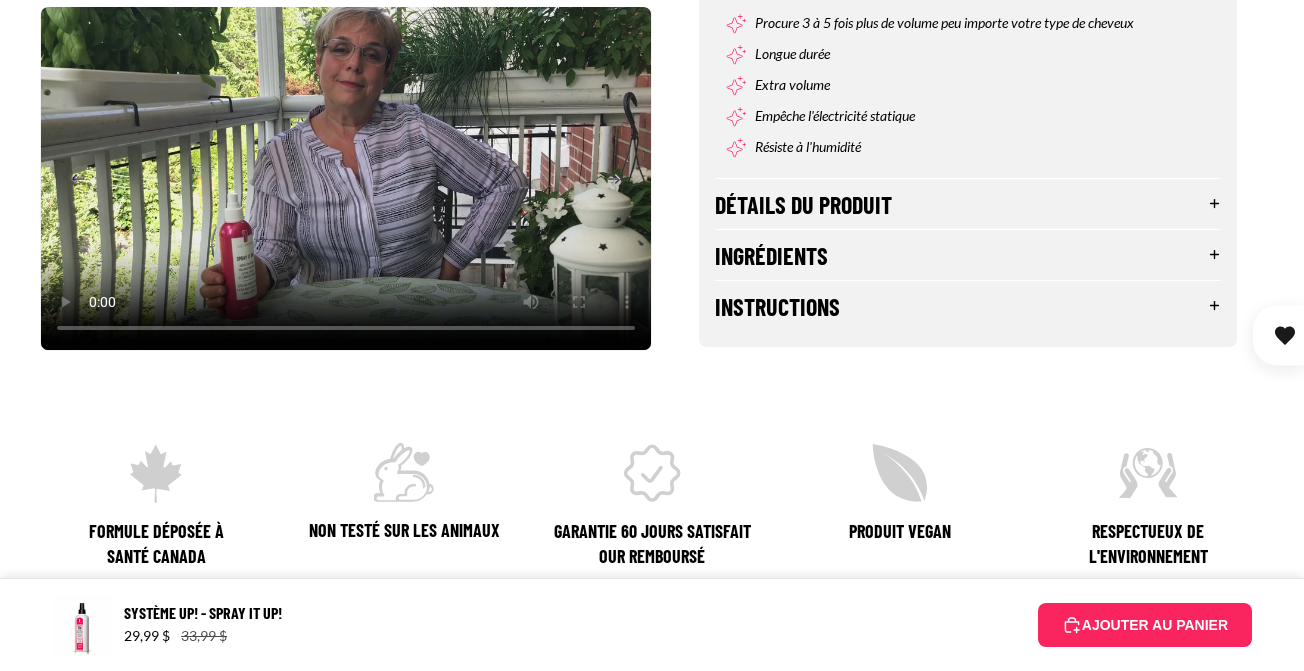 scroll, scrollTop: 0, scrollLeft: 0, axis: both 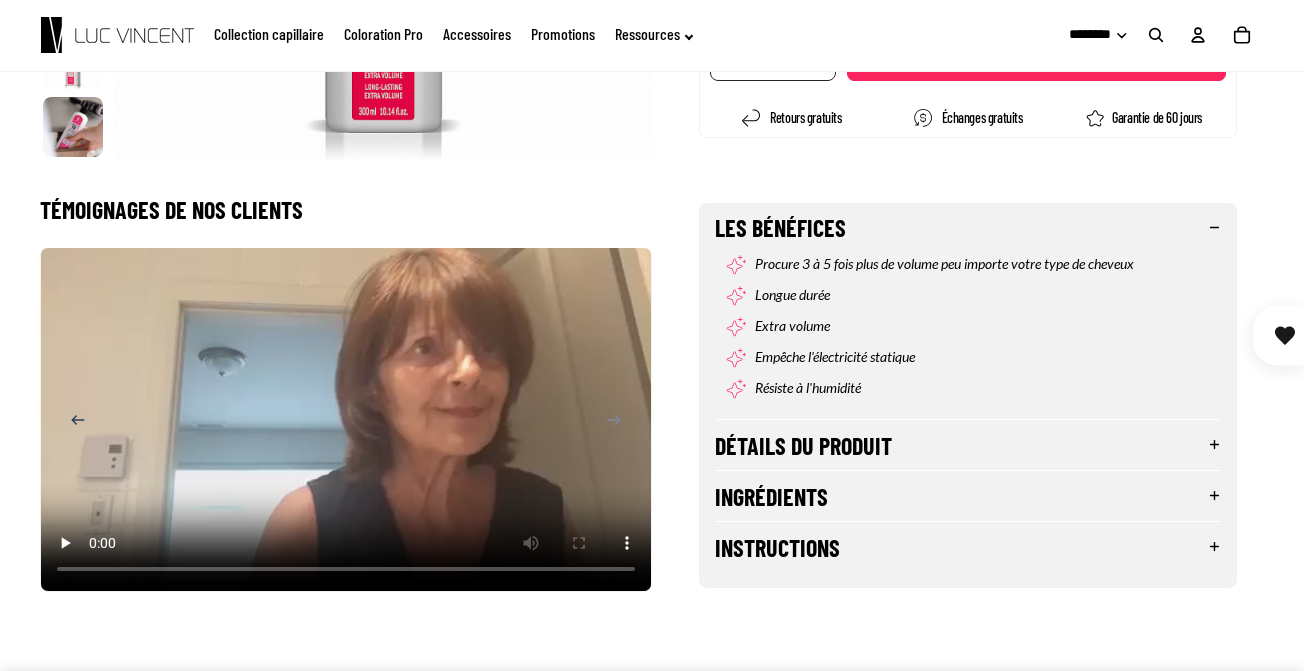 click 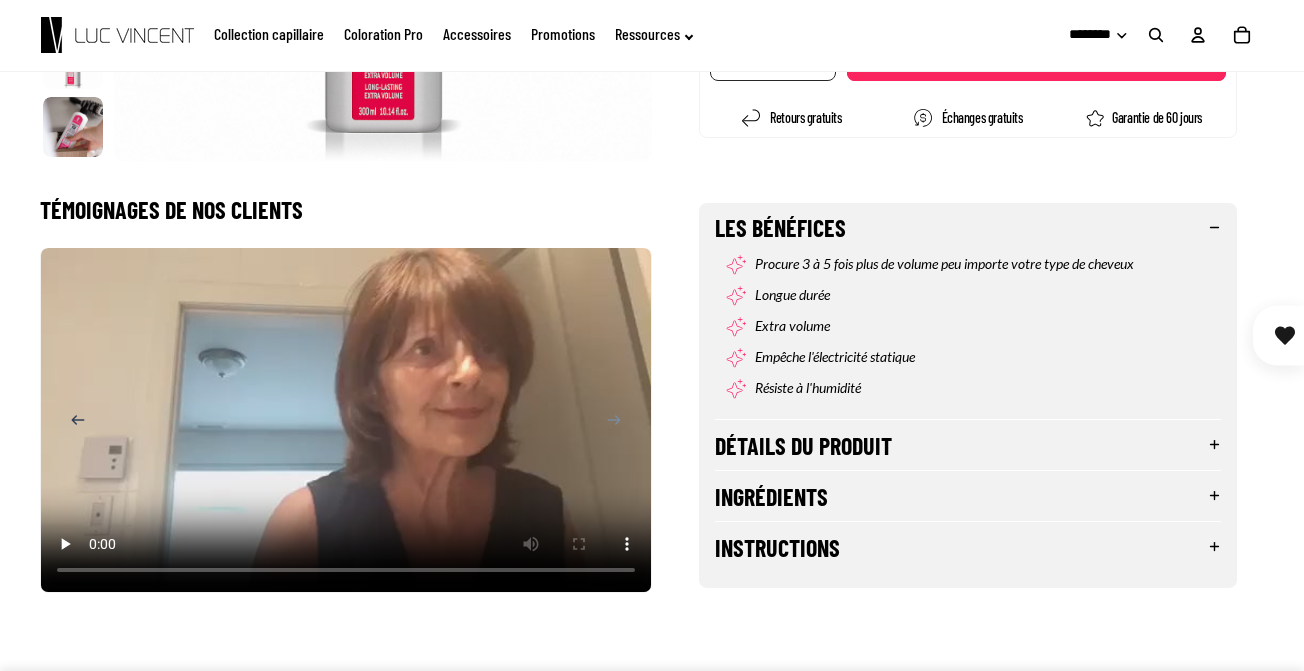 click 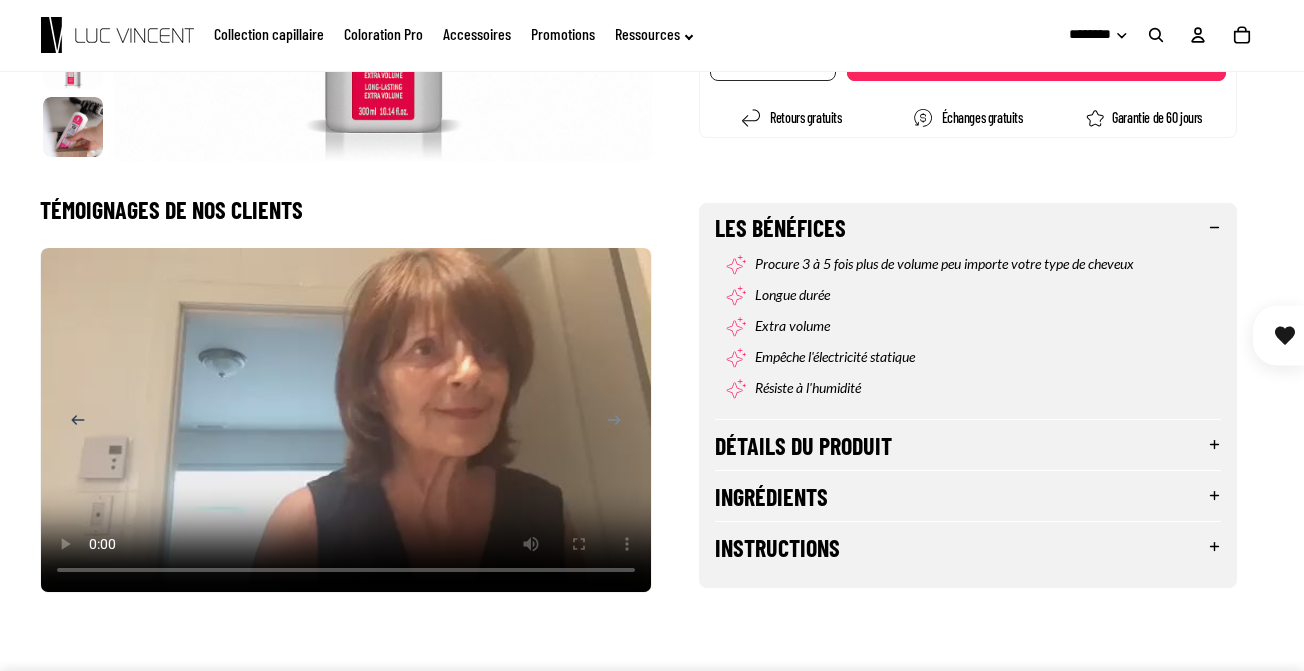 drag, startPoint x: 588, startPoint y: 527, endPoint x: 587, endPoint y: 503, distance: 24.020824 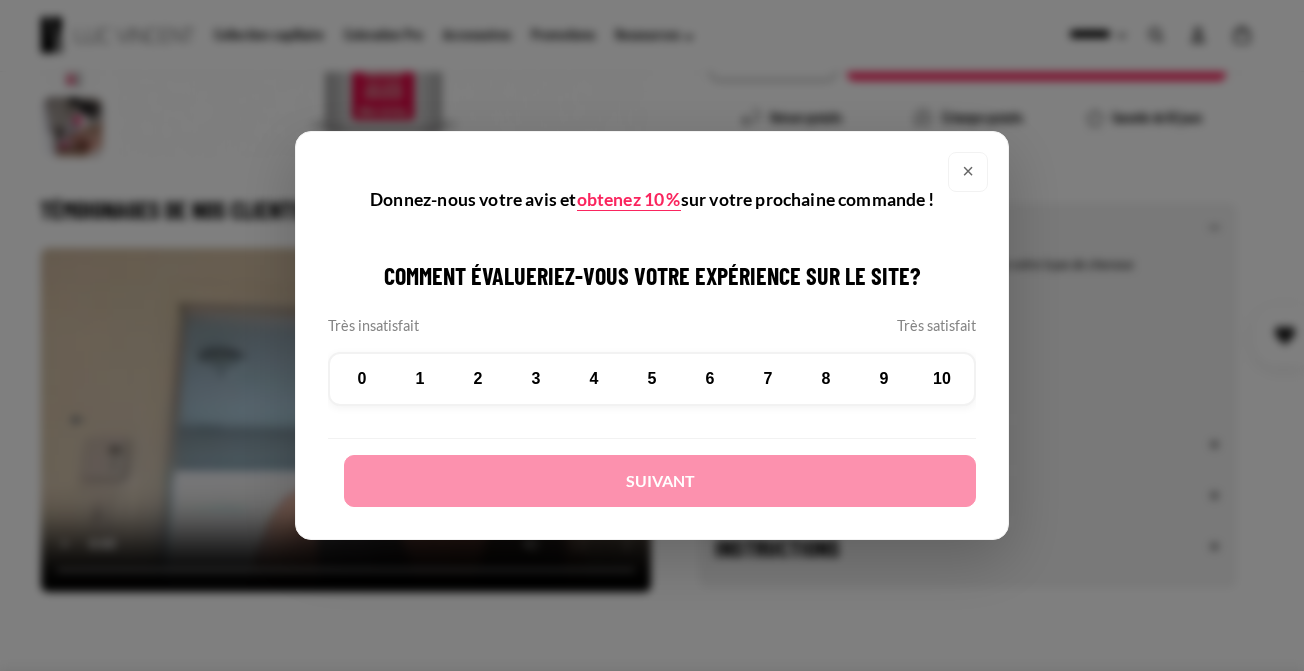 scroll, scrollTop: 569, scrollLeft: 0, axis: vertical 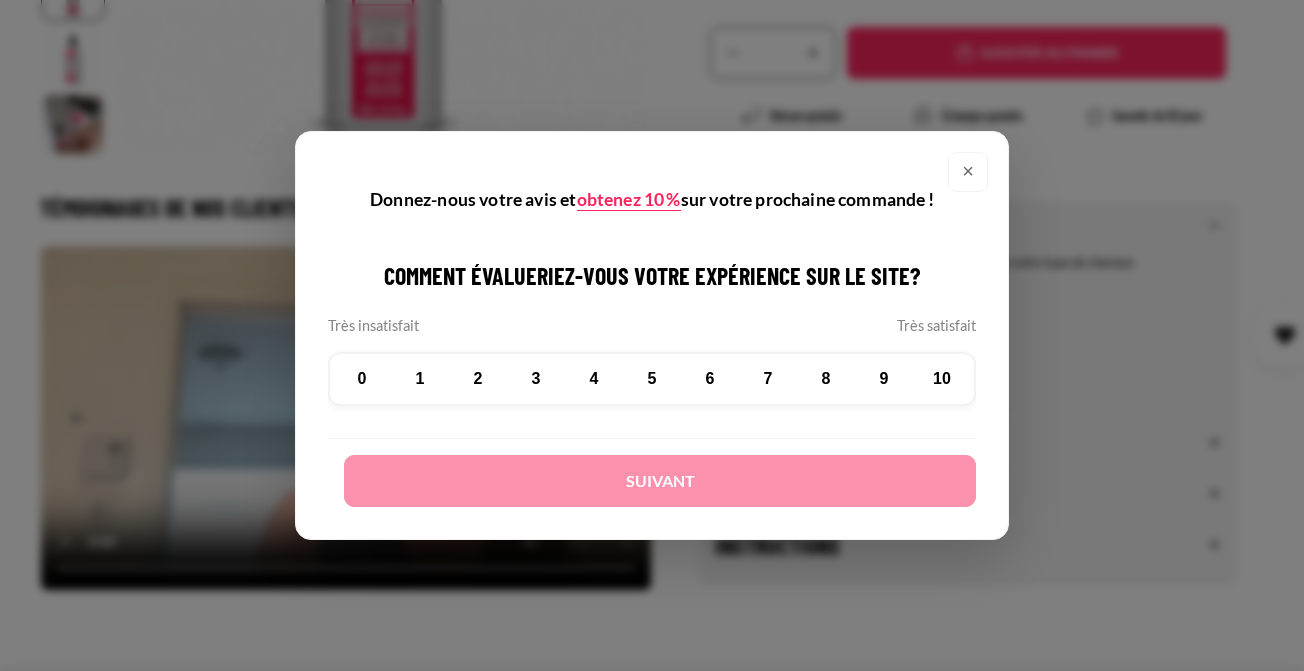click on "×" at bounding box center [968, 172] 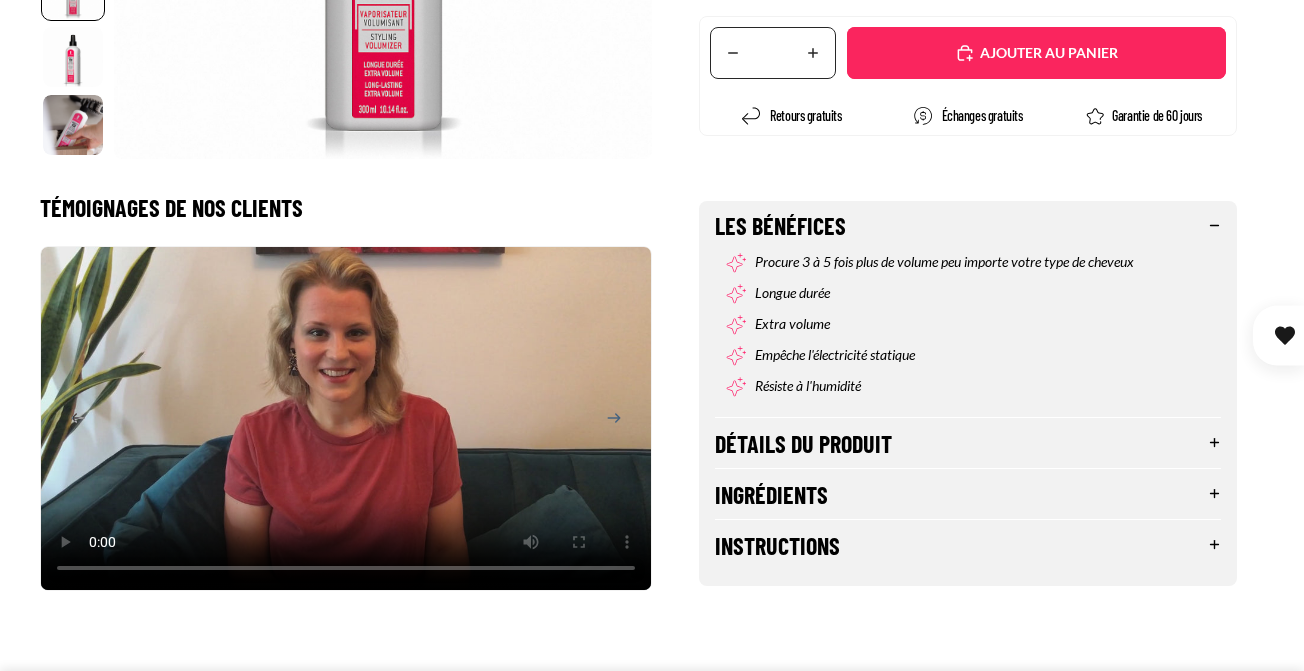 scroll, scrollTop: 0, scrollLeft: 1224, axis: horizontal 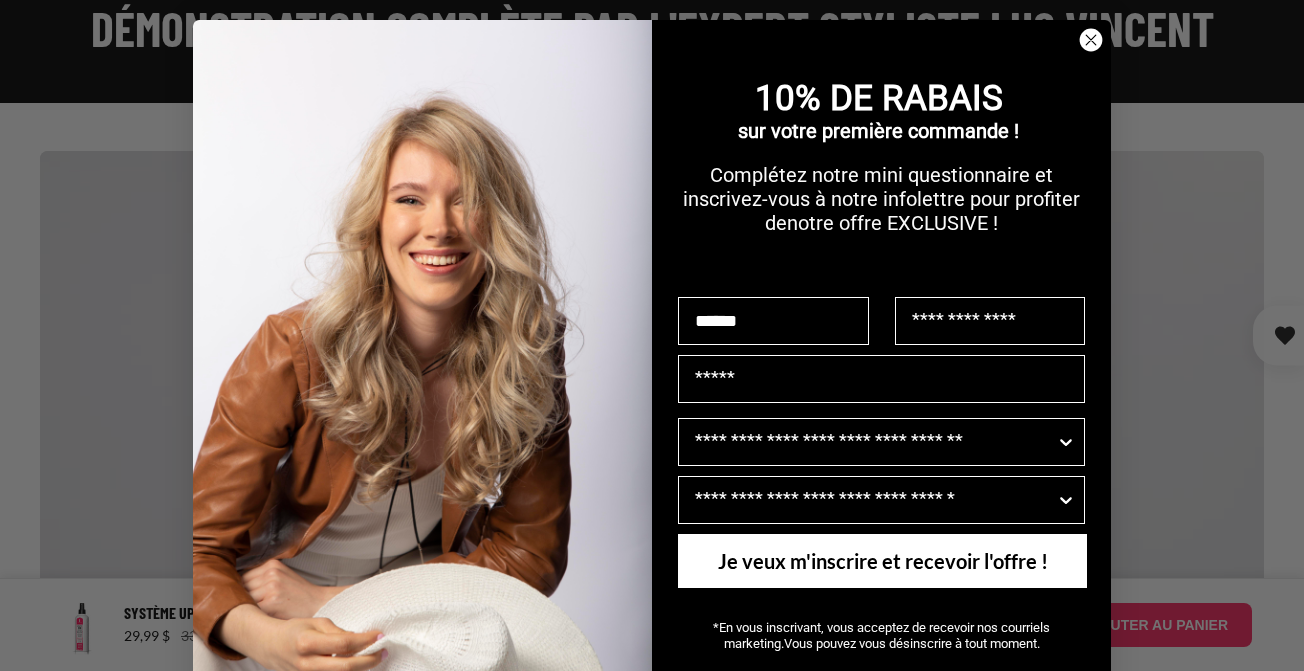 type on "******" 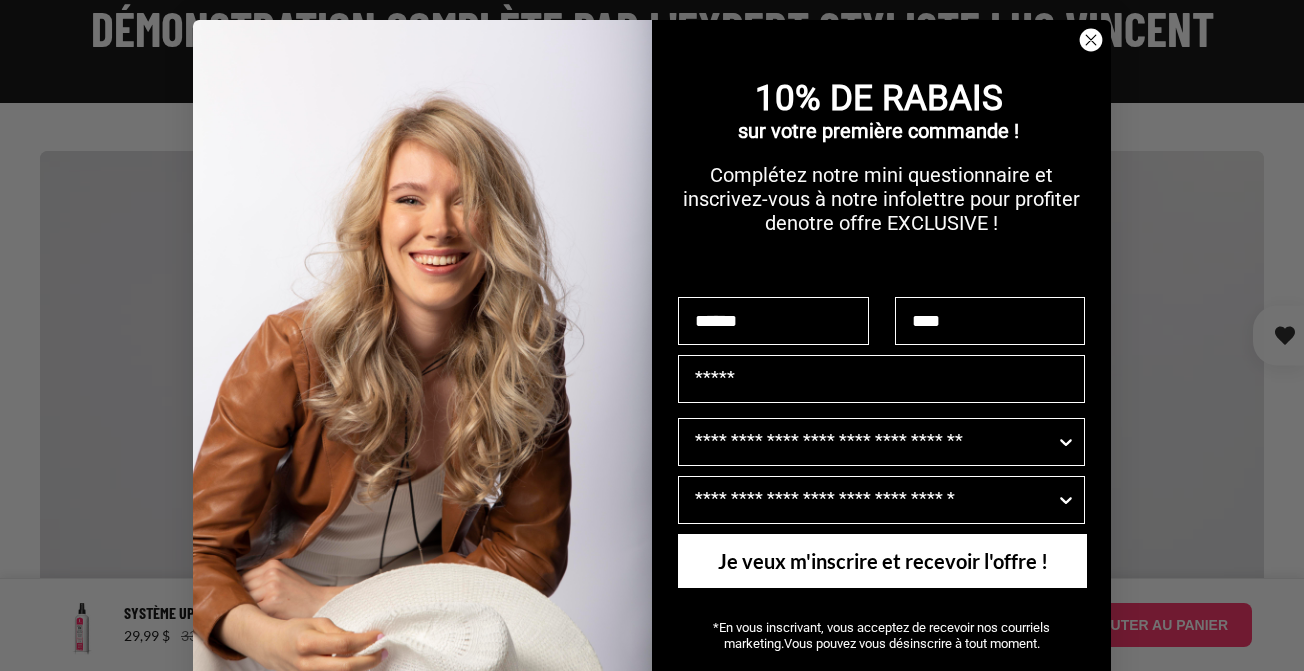 scroll, scrollTop: 2764, scrollLeft: 0, axis: vertical 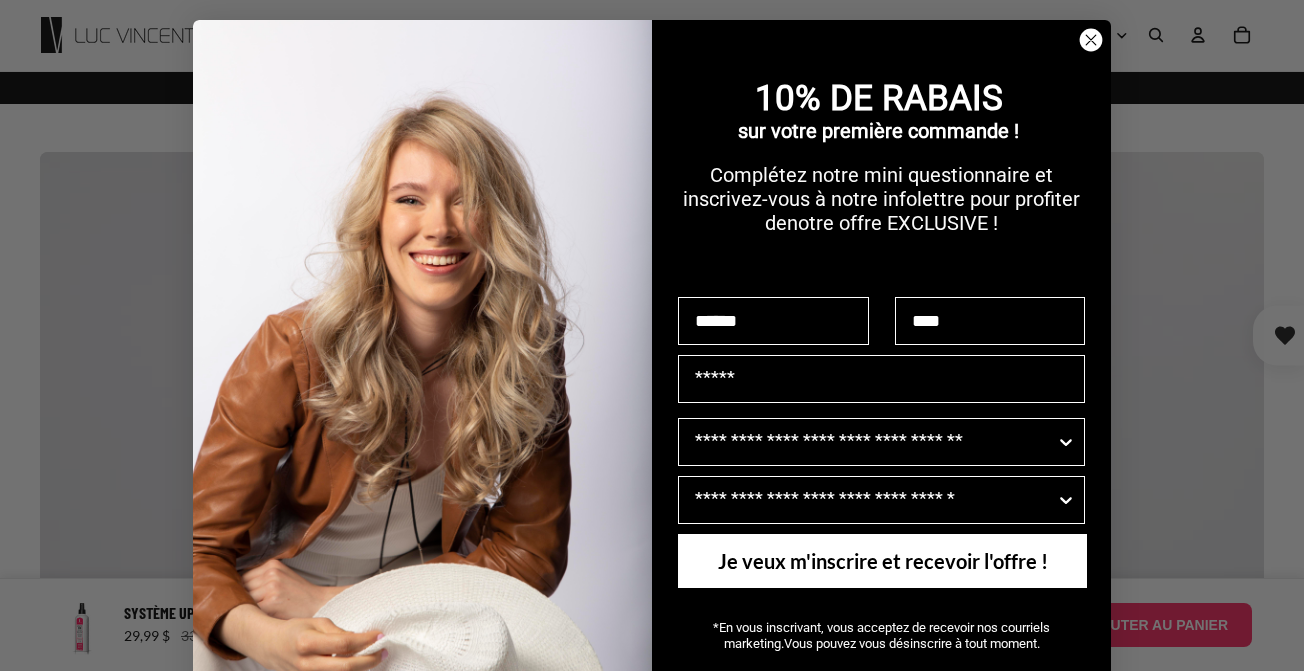 type on "****" 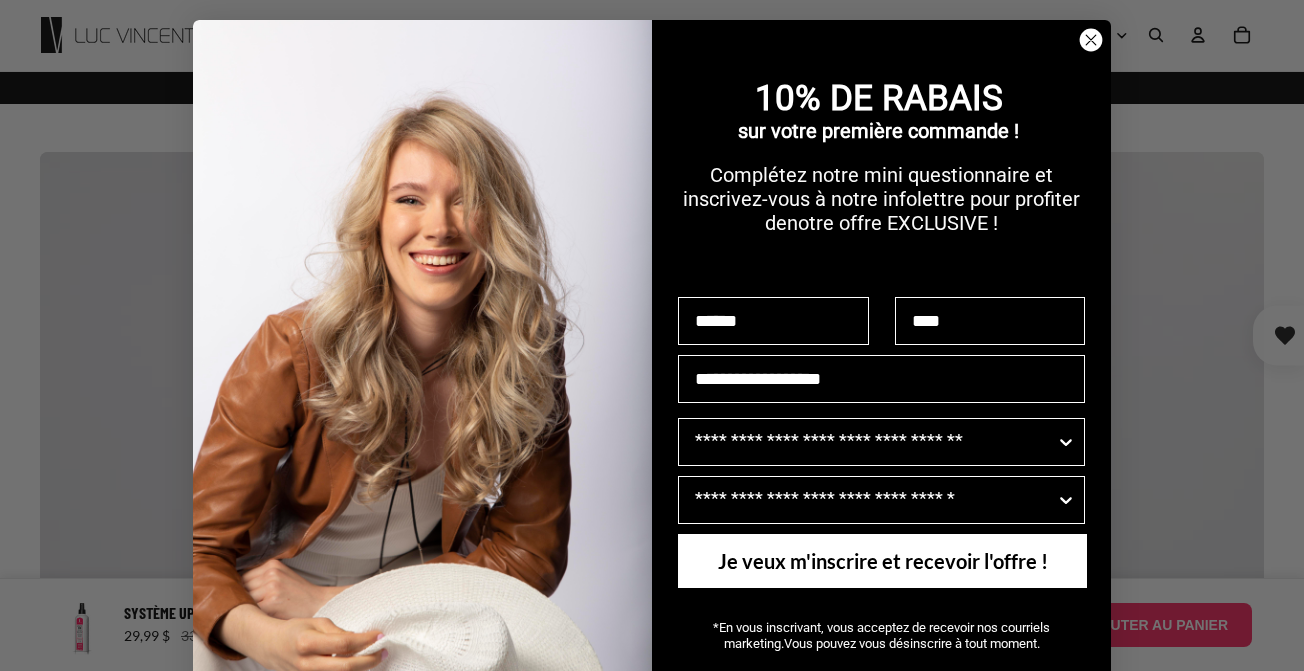 type on "**********" 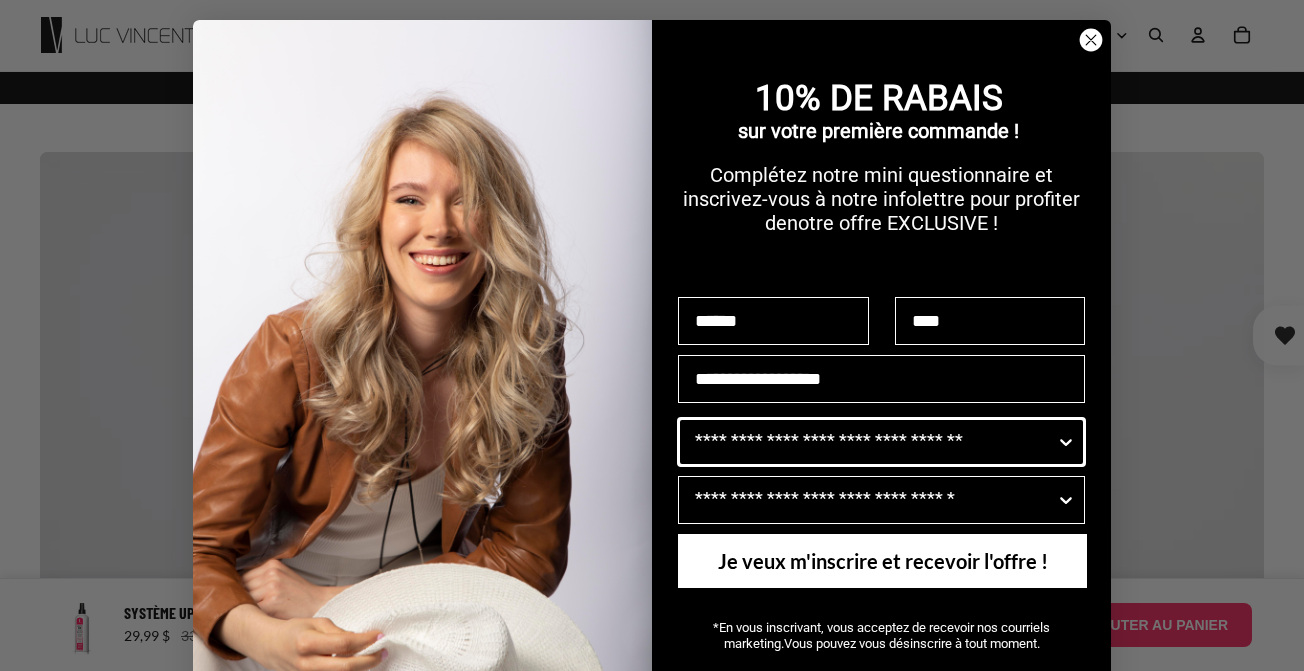 click on "Quelle est votre couleur de cheveux ?" at bounding box center (875, 442) 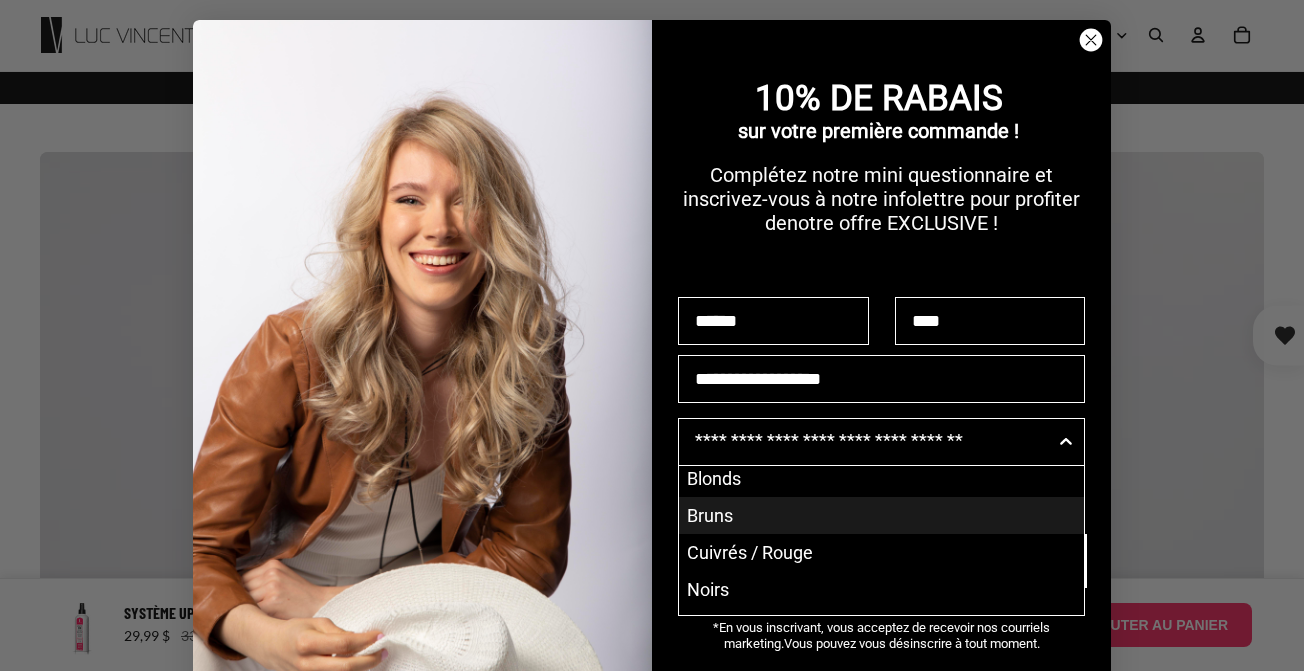 click on "Cuivrés / Rouge" at bounding box center (881, 552) 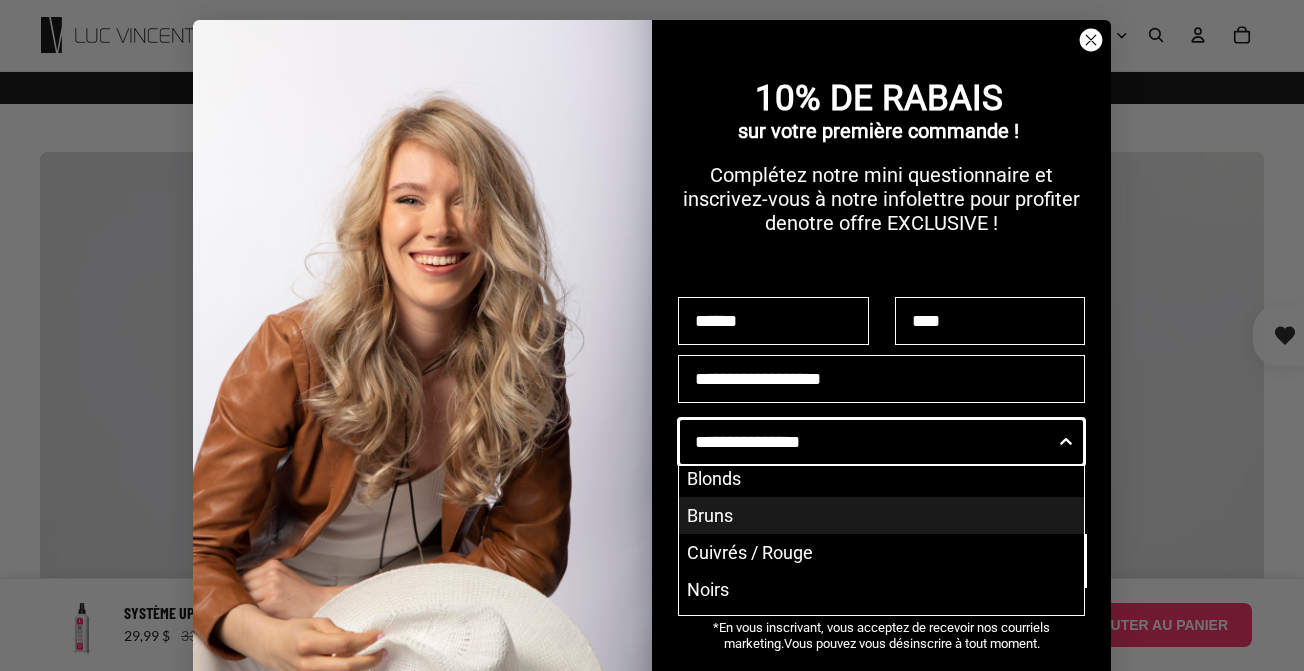 scroll, scrollTop: 11, scrollLeft: 0, axis: vertical 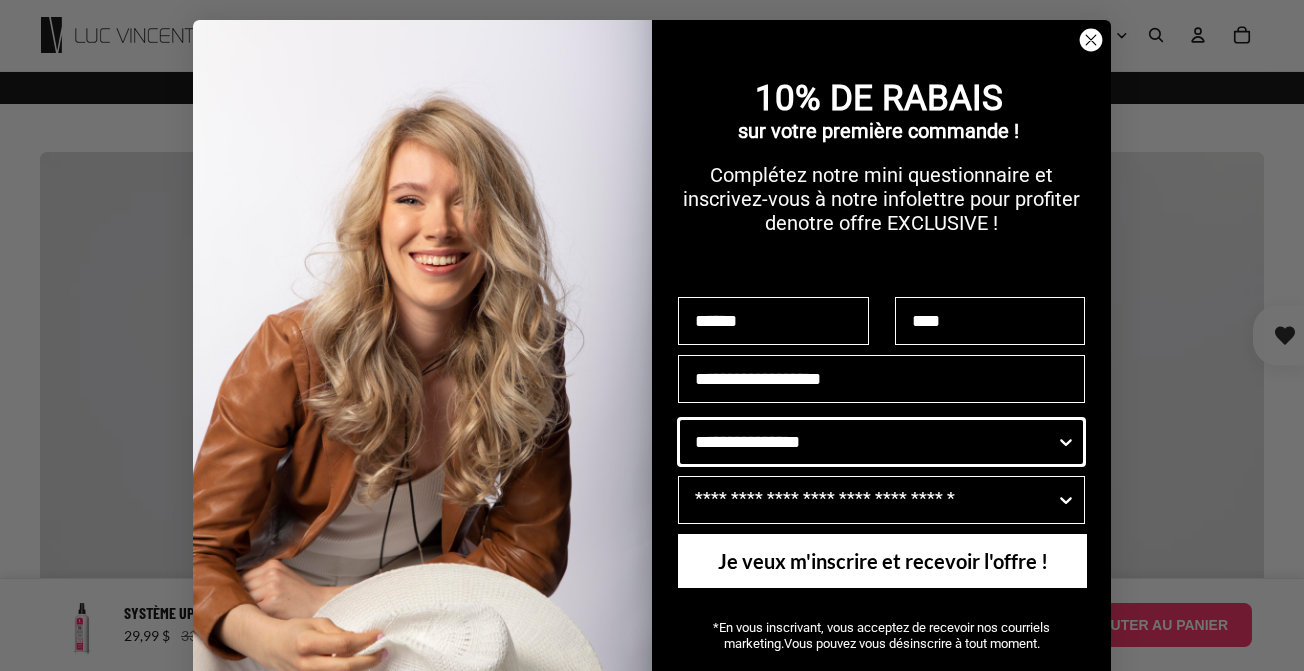 drag, startPoint x: 908, startPoint y: 438, endPoint x: 889, endPoint y: 456, distance: 26.172504 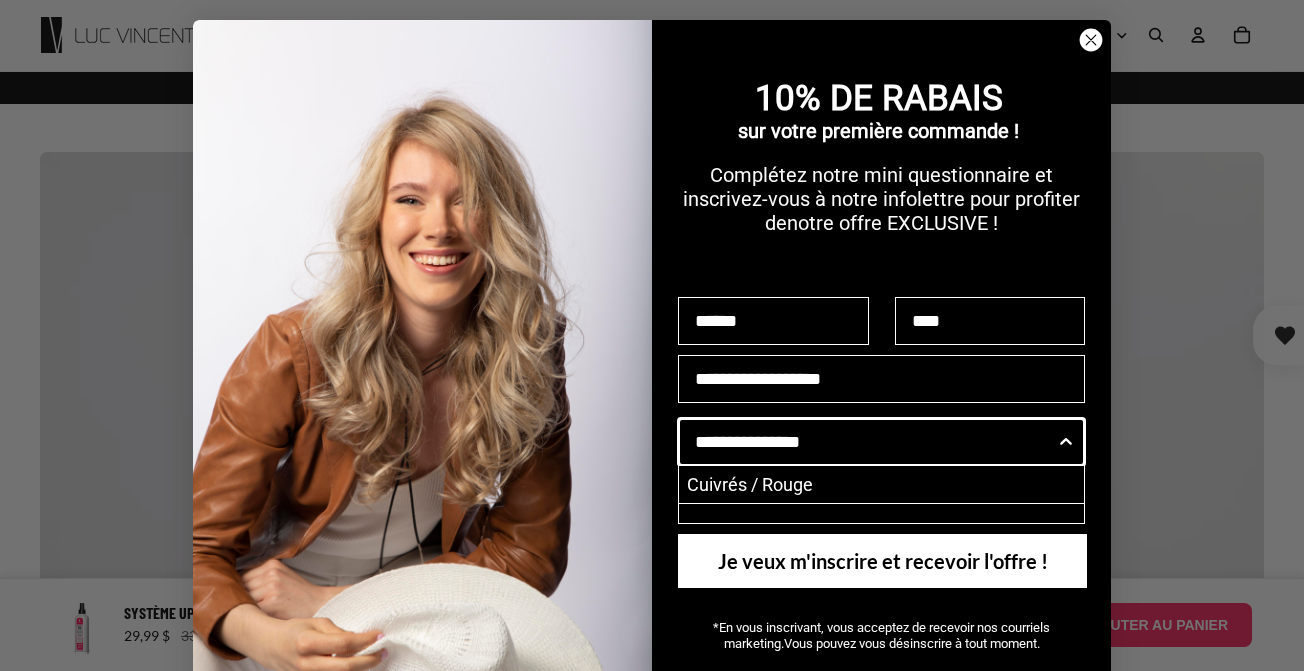 click 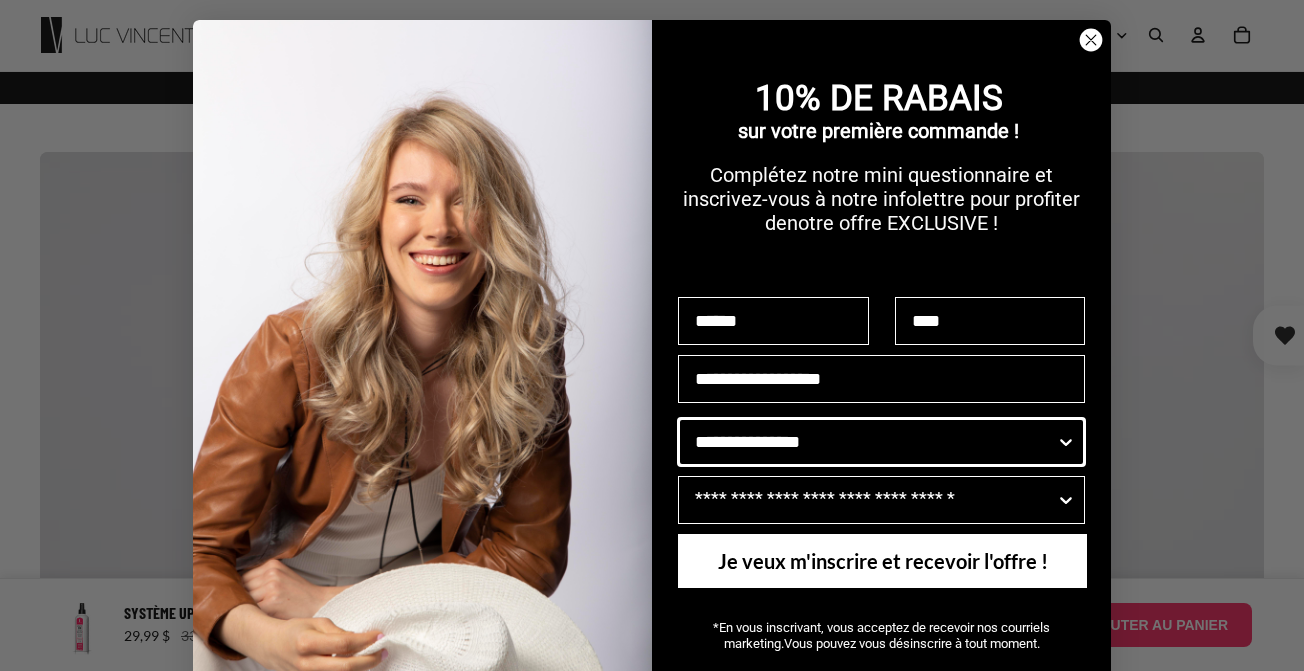 click 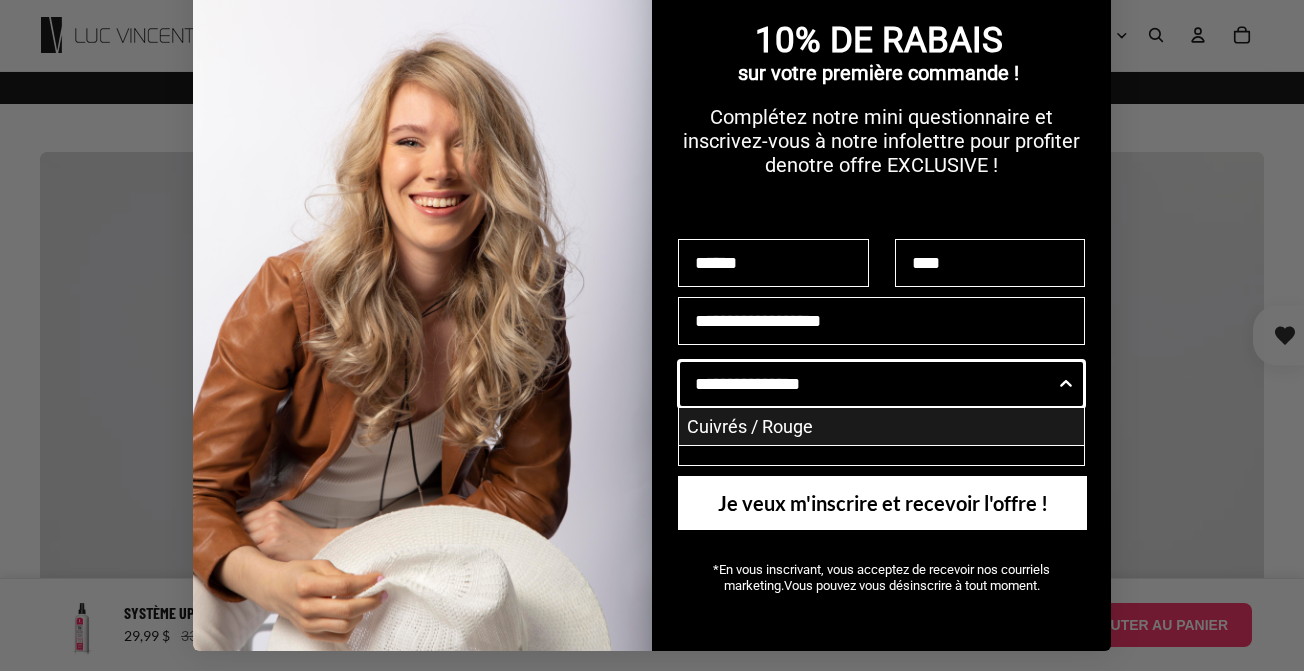 scroll, scrollTop: 58, scrollLeft: 0, axis: vertical 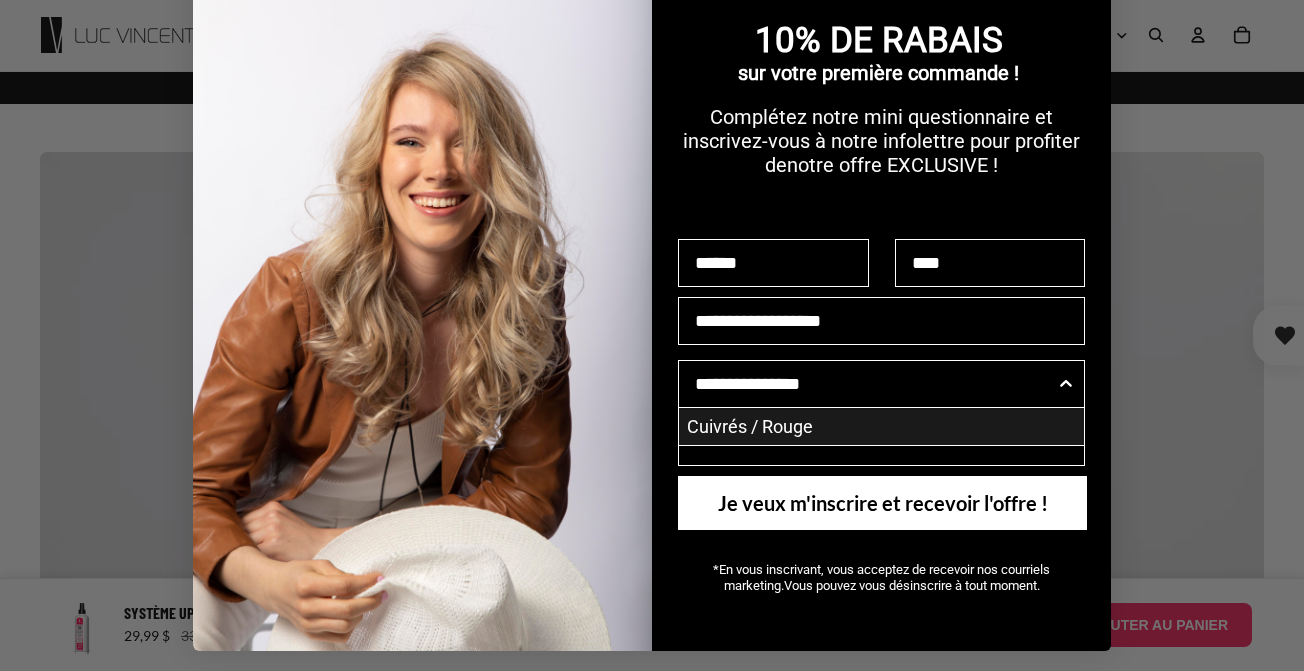 click on "**********" at bounding box center [652, 277] 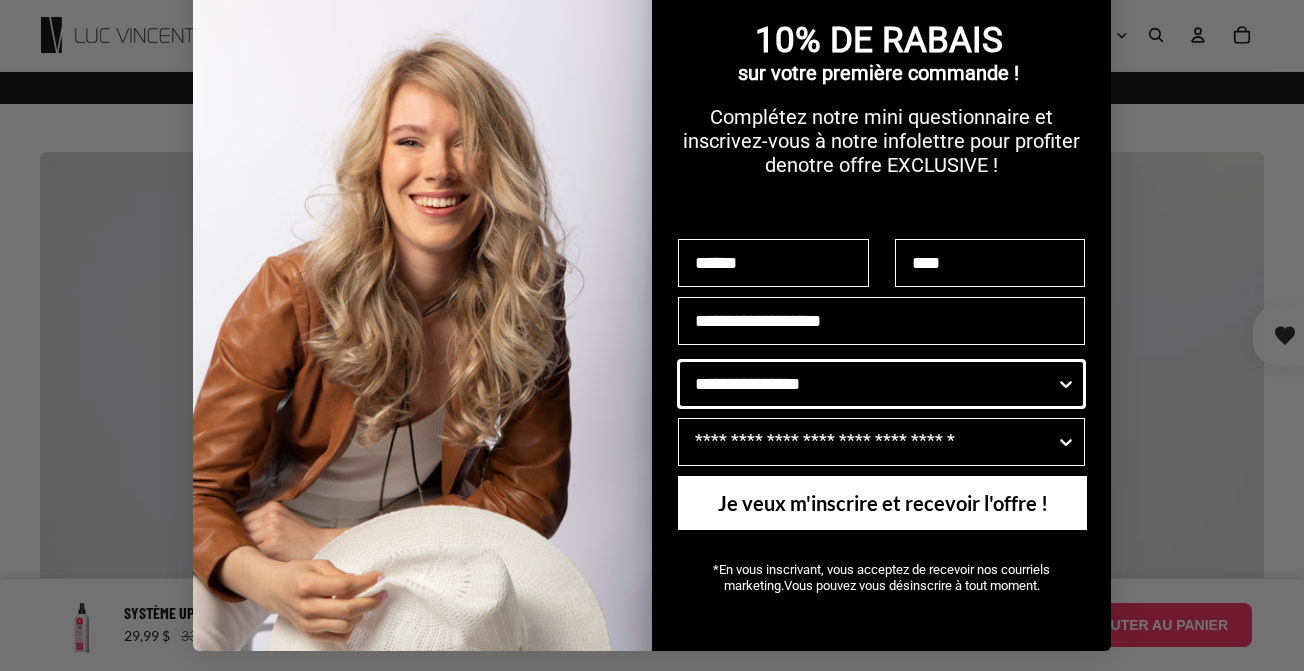 click 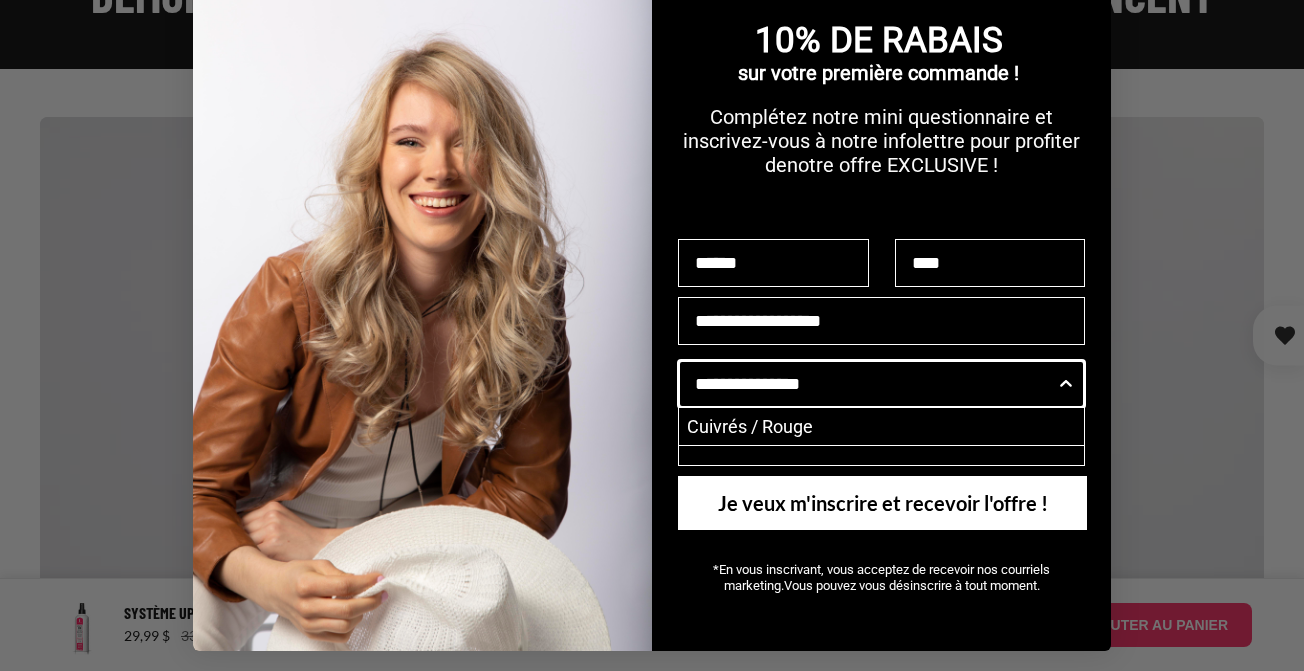 scroll, scrollTop: 2800, scrollLeft: 0, axis: vertical 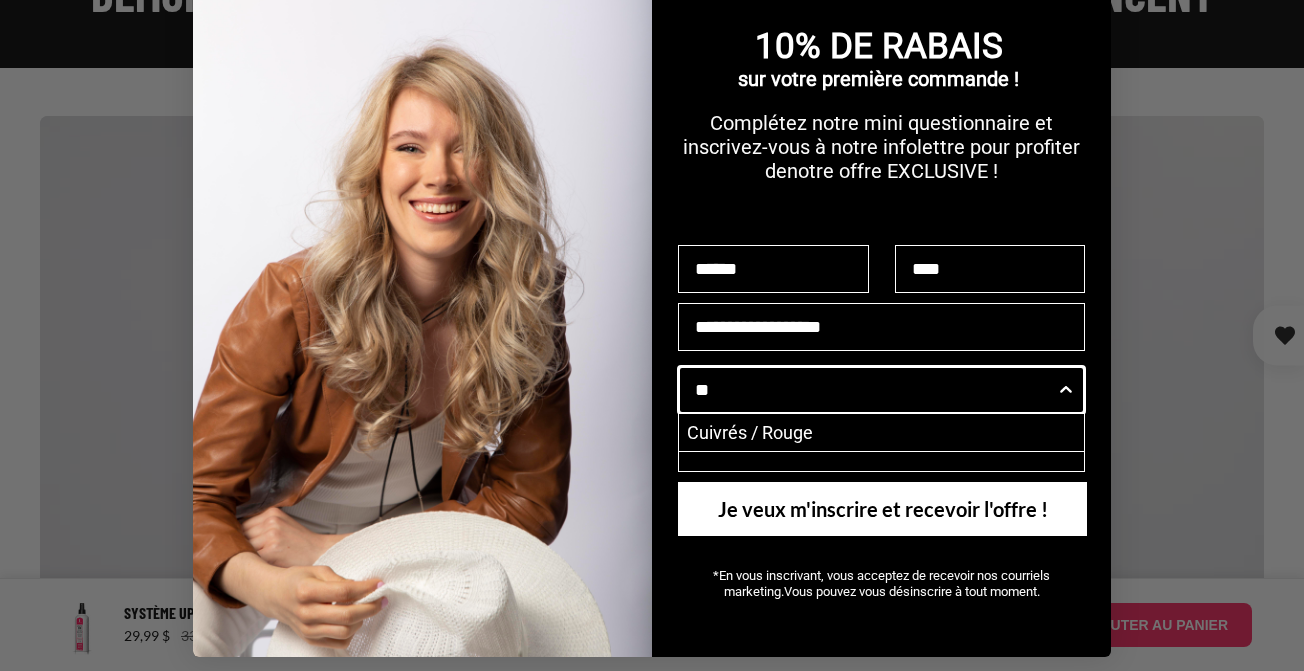 type on "*" 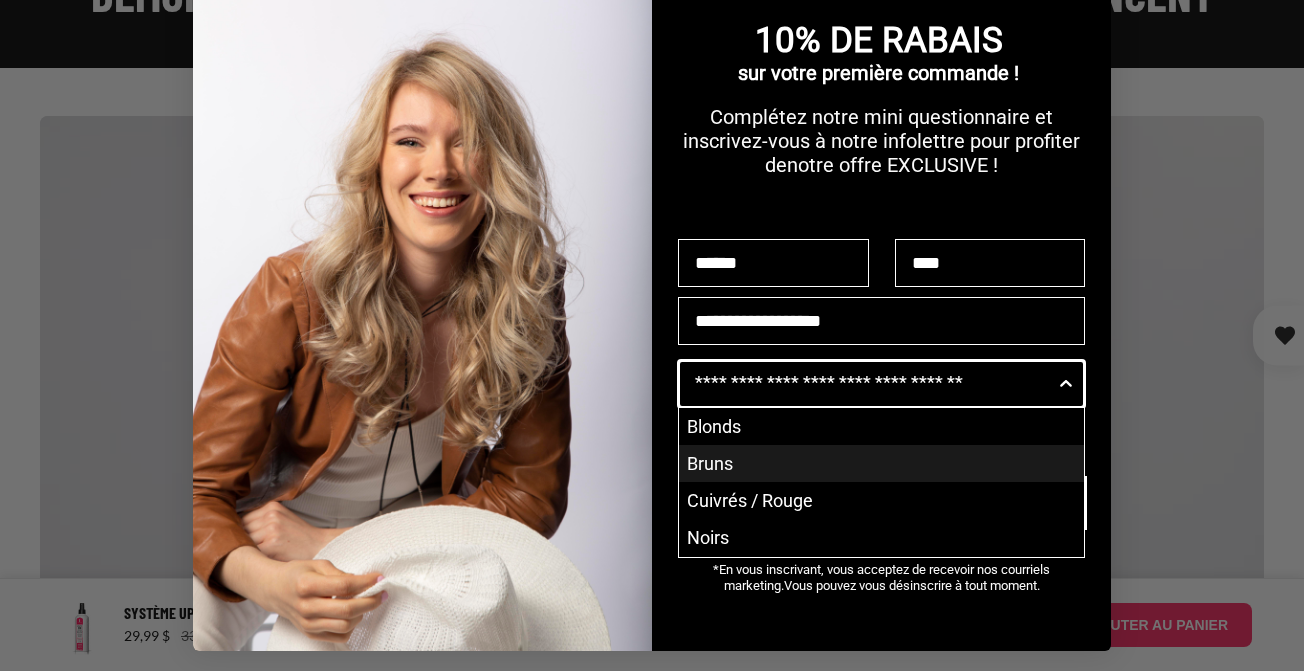 scroll, scrollTop: 58, scrollLeft: 0, axis: vertical 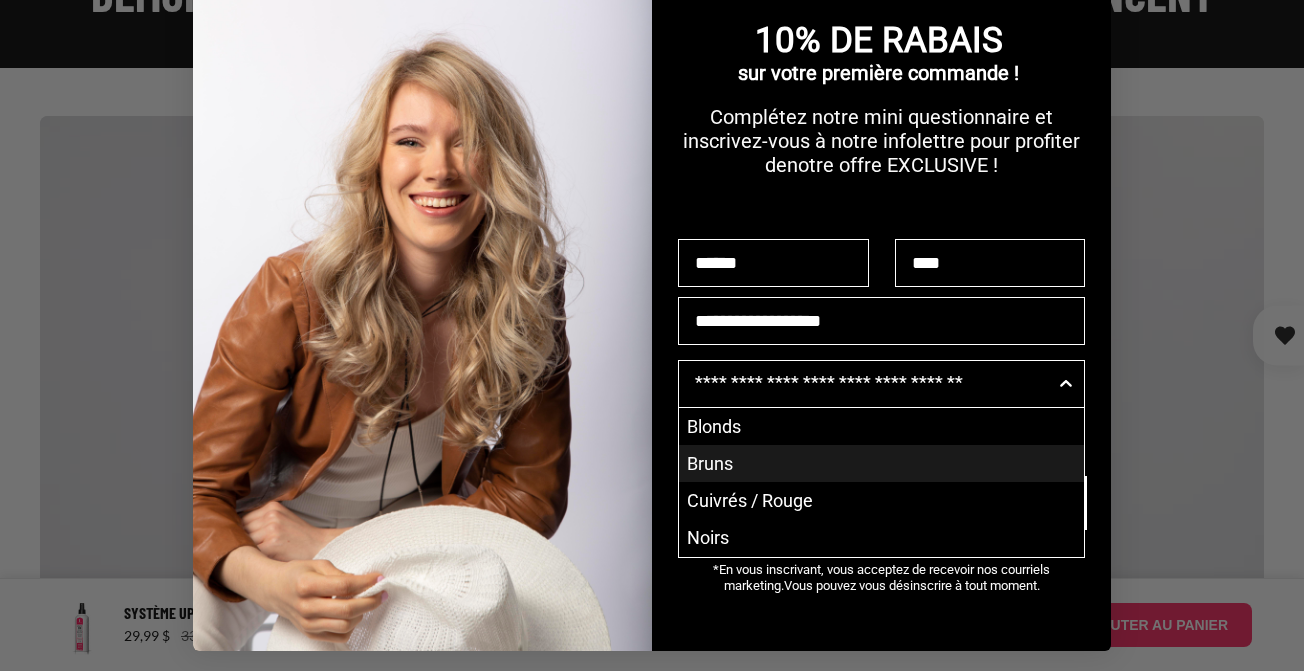 click on "Bruns" at bounding box center (881, 463) 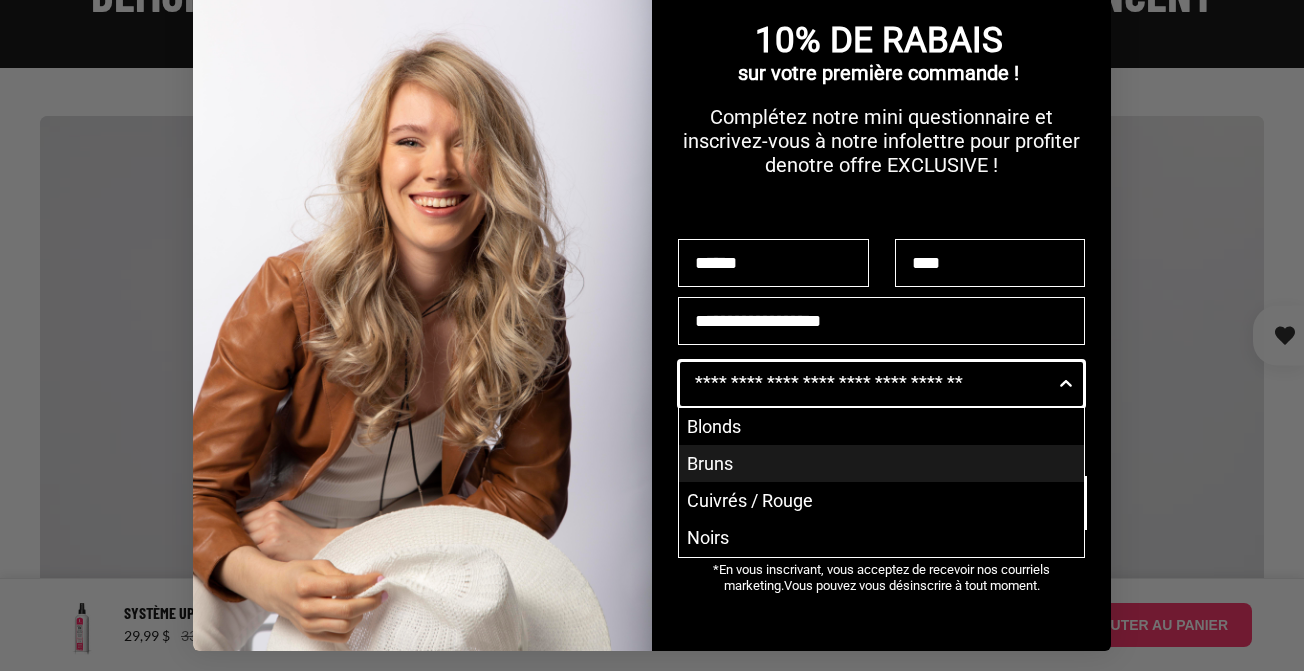 type on "*****" 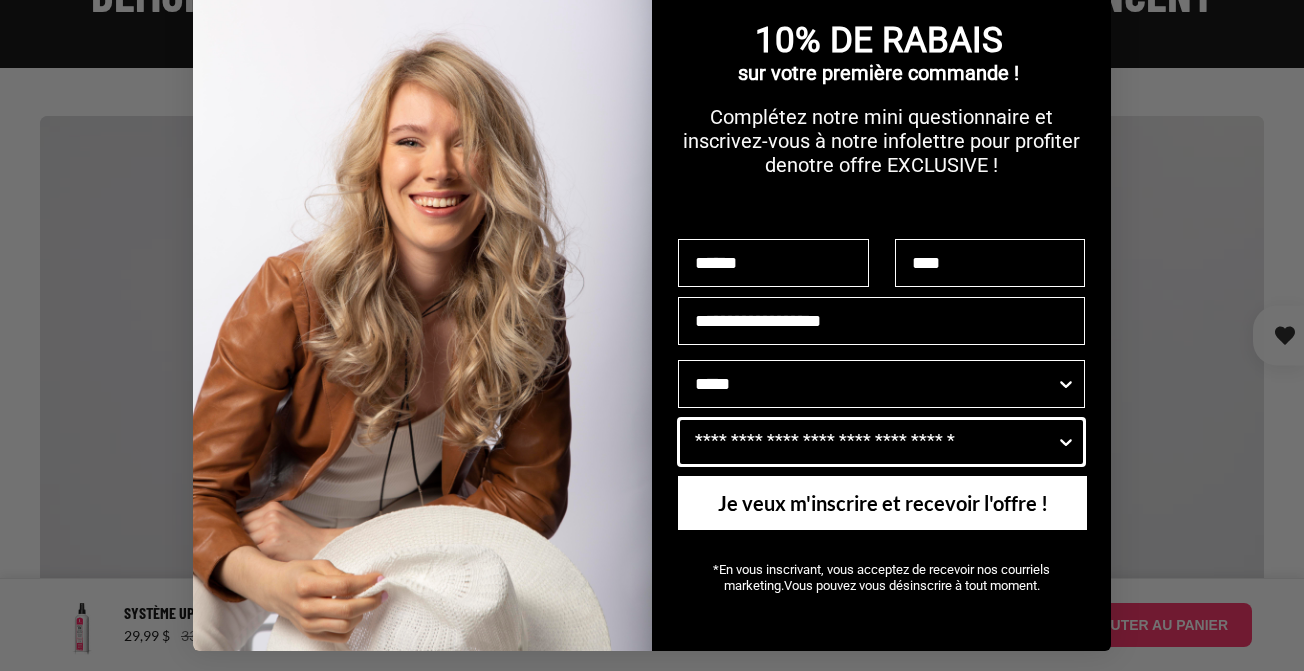 click on "Quels problèmes voulez-vous cibler" at bounding box center (875, 442) 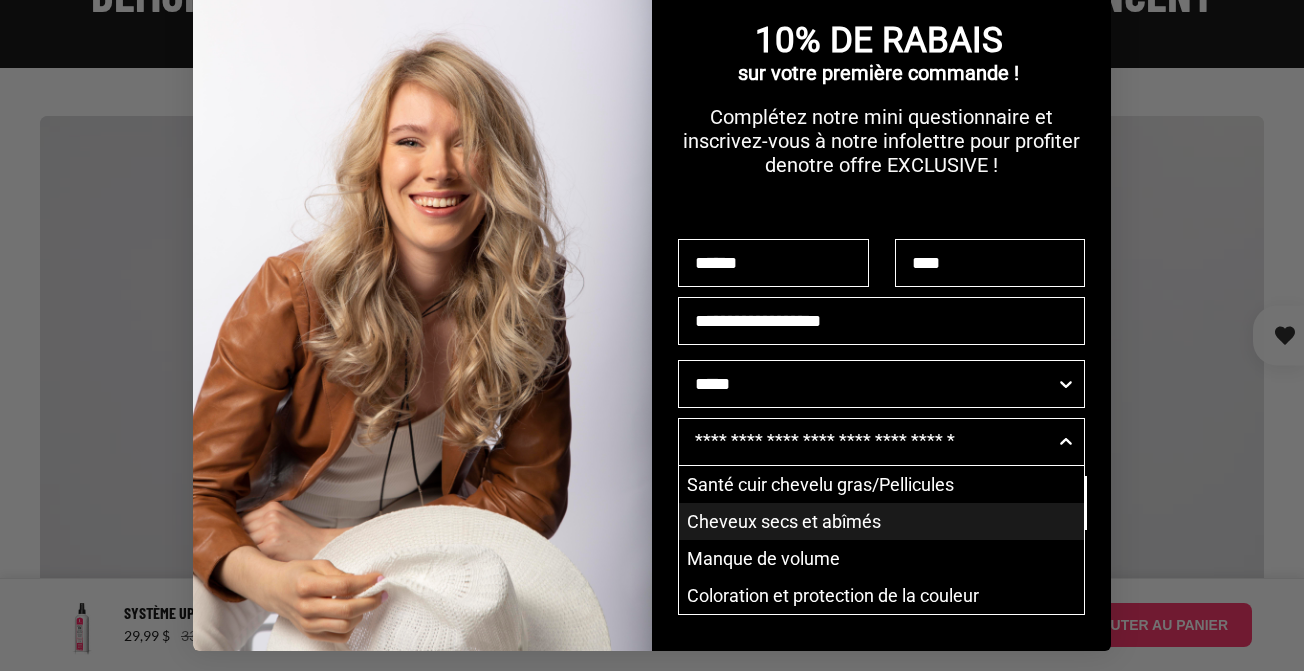 click on "Cheveux secs et abîmés" at bounding box center [881, 521] 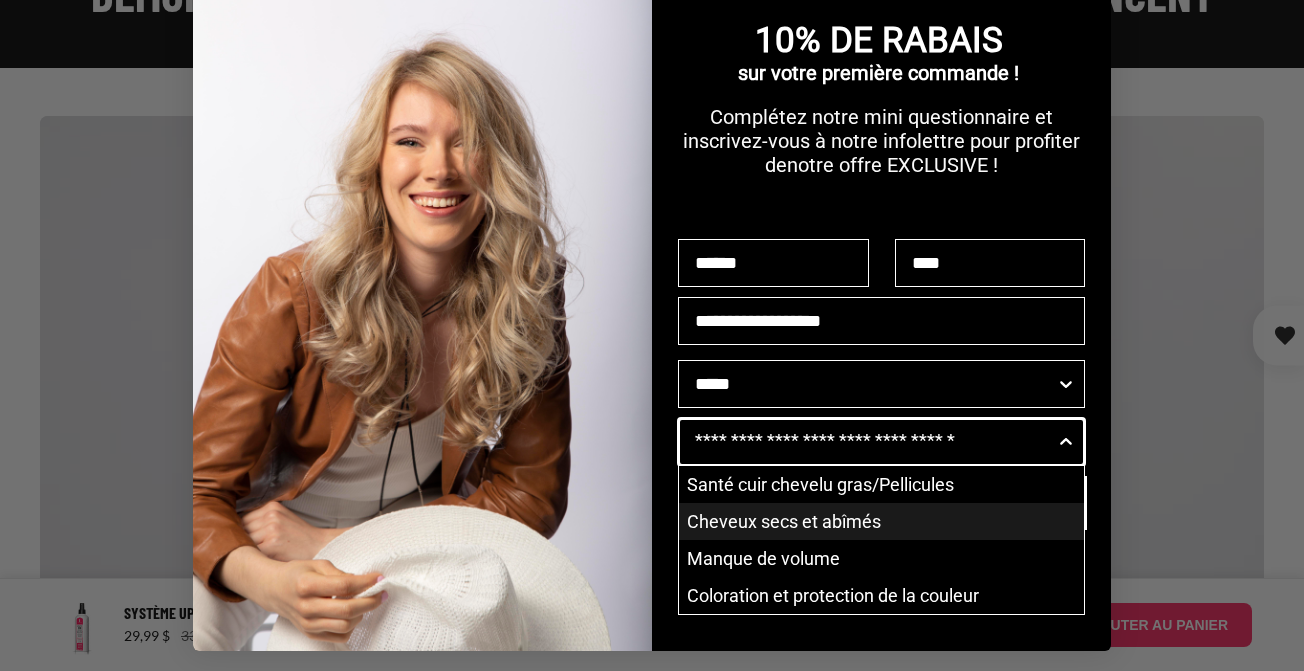type on "**********" 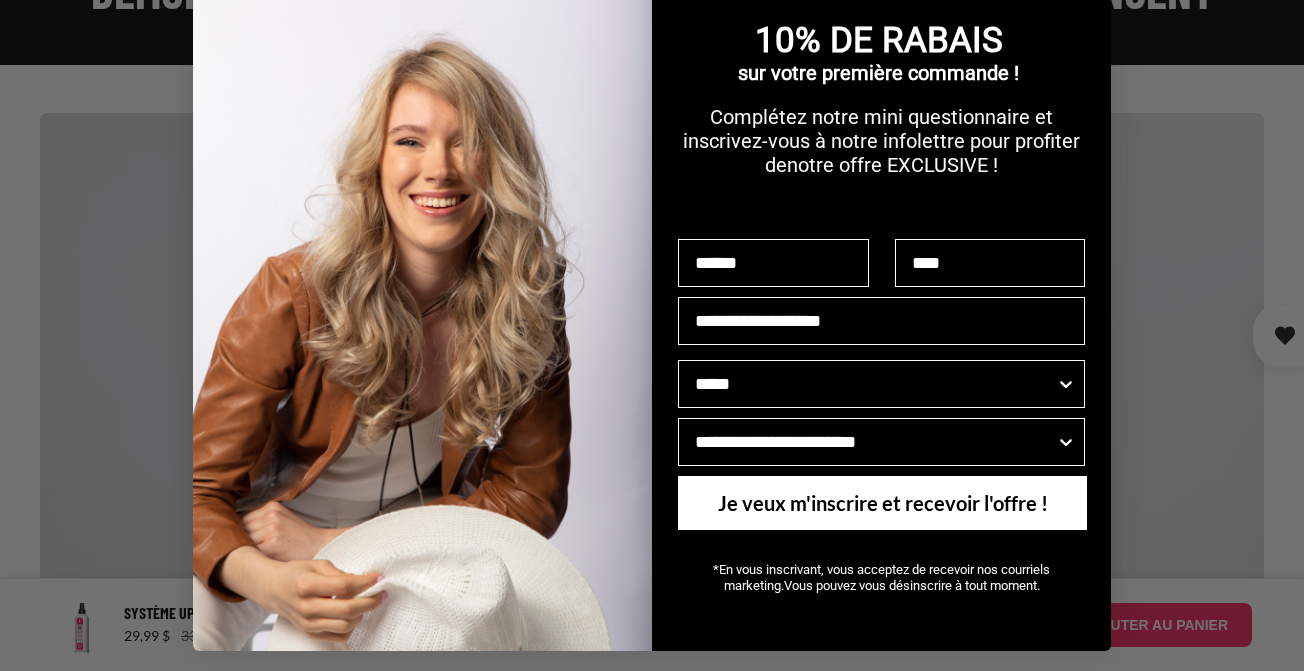 click on "Je veux m'inscrire et recevoir l'offre !" at bounding box center (882, 503) 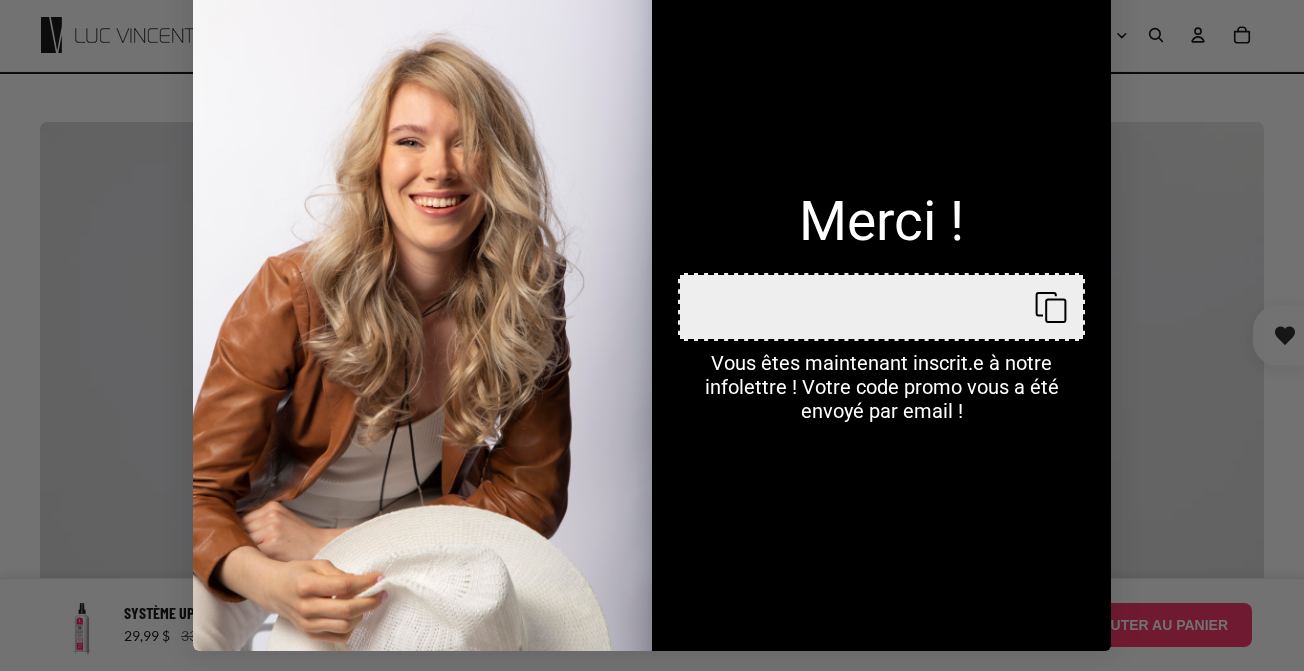 scroll, scrollTop: 2795, scrollLeft: 0, axis: vertical 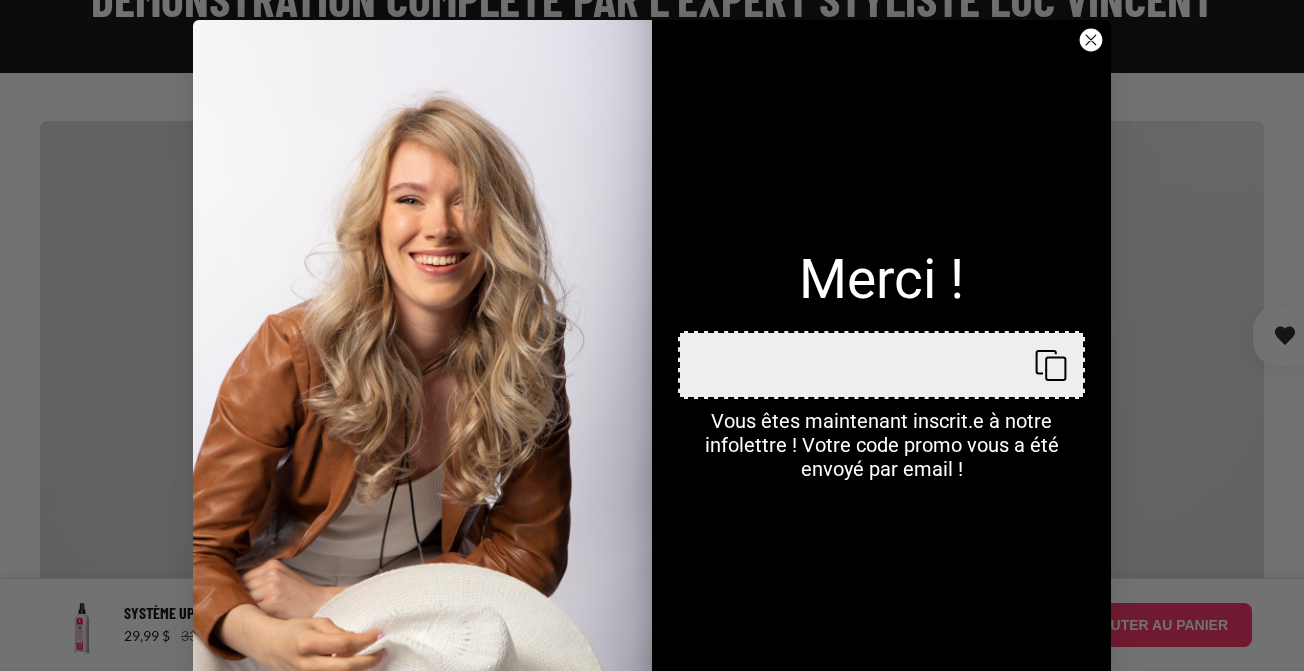 click 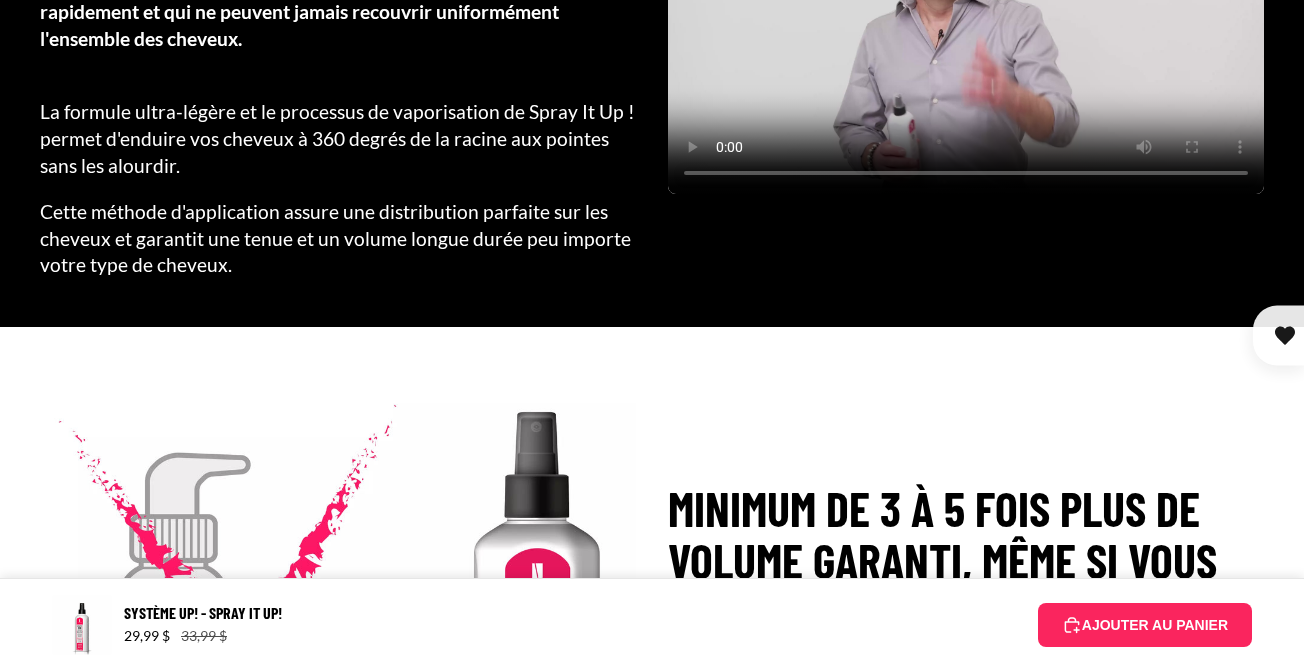 scroll, scrollTop: 1725, scrollLeft: 0, axis: vertical 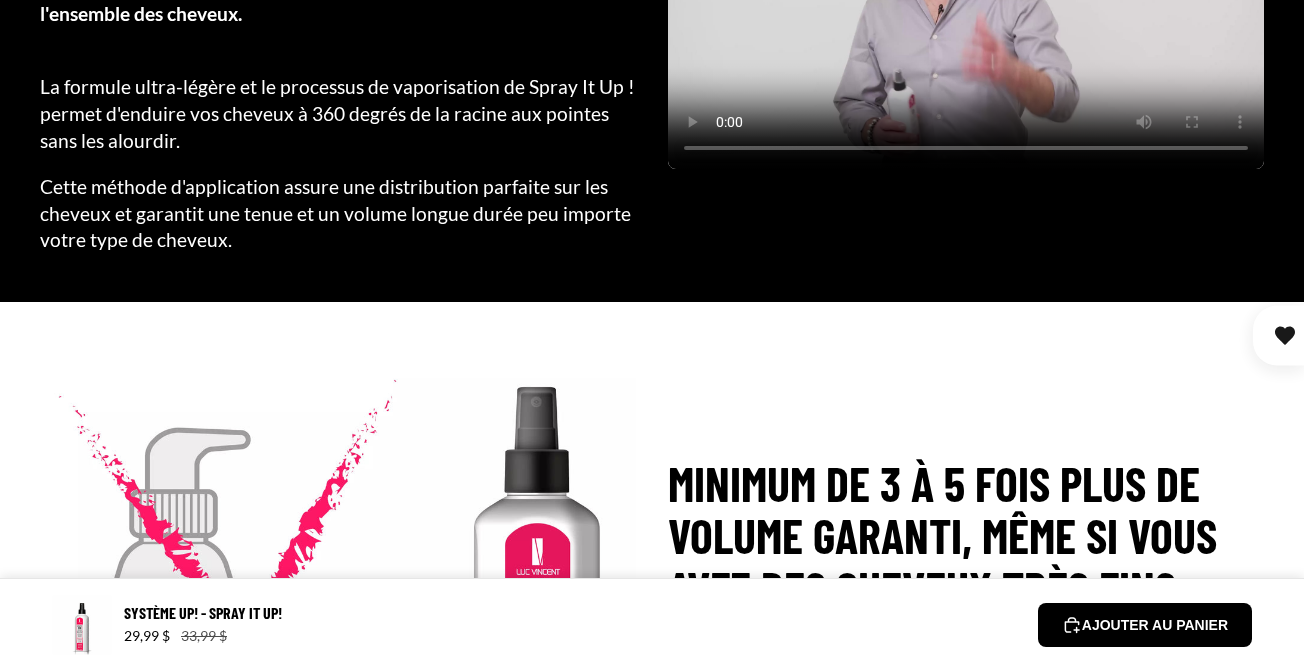 click on "AJOUTER AU PANIER" at bounding box center (1145, 625) 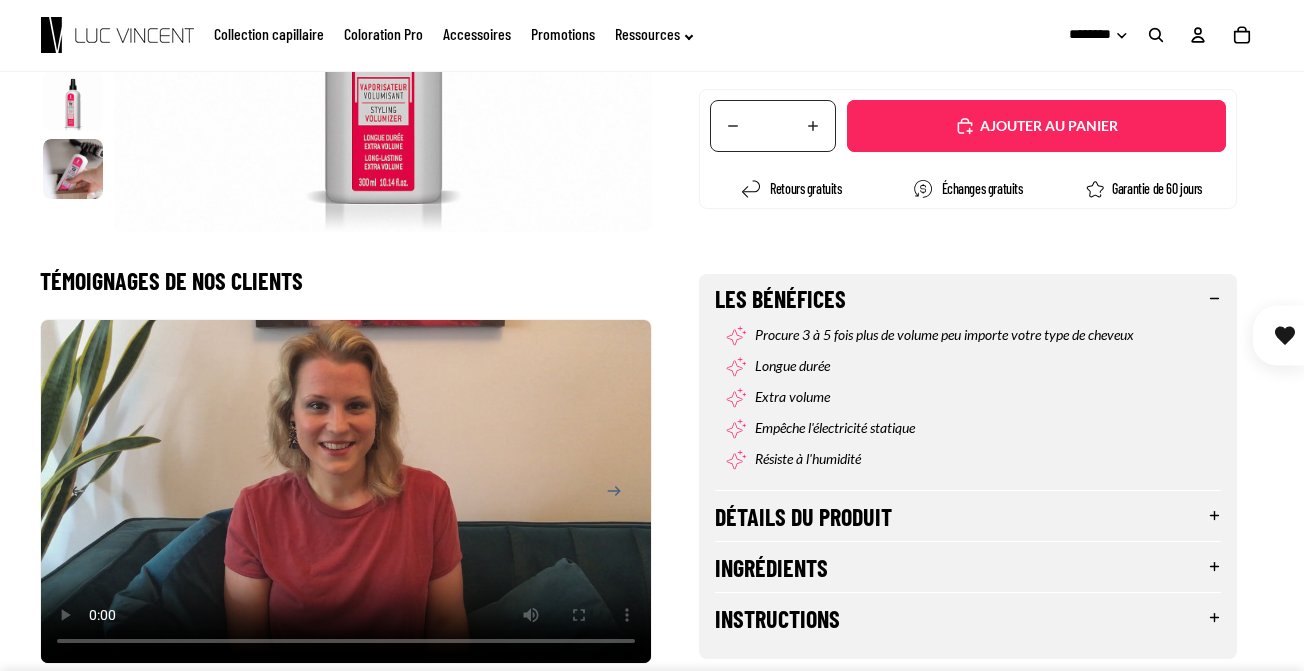 scroll, scrollTop: 289, scrollLeft: 0, axis: vertical 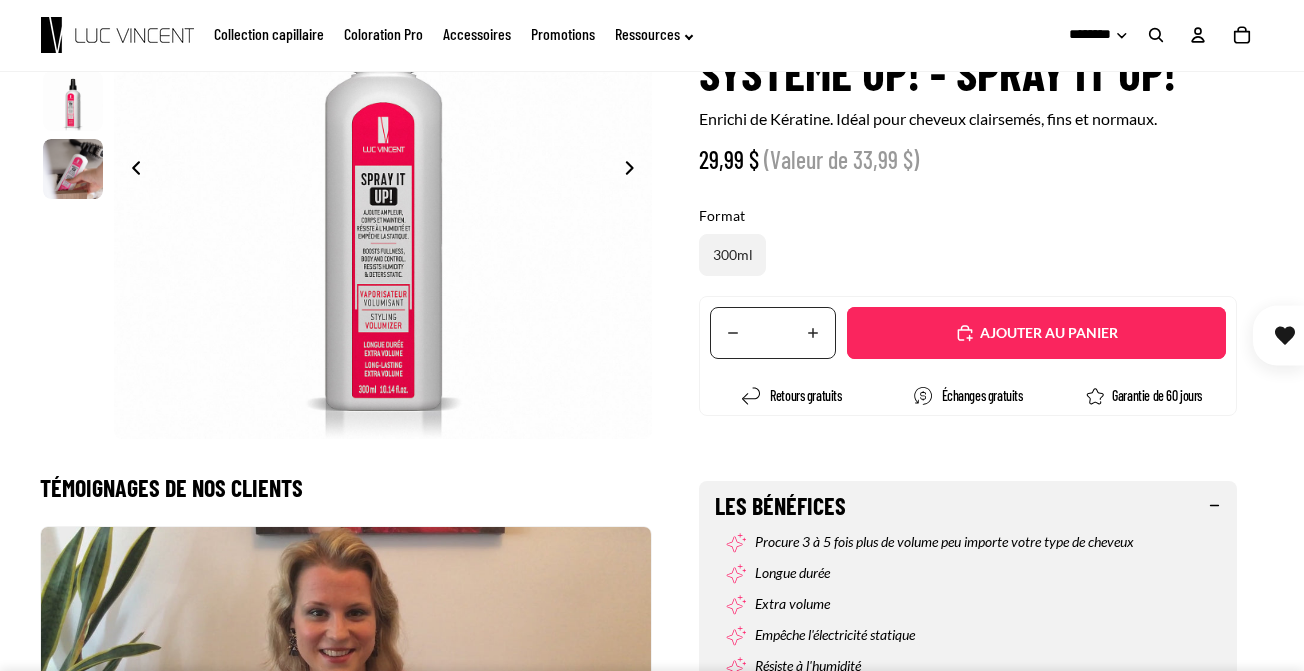 click on "Ajouté" at bounding box center (1046, 334) 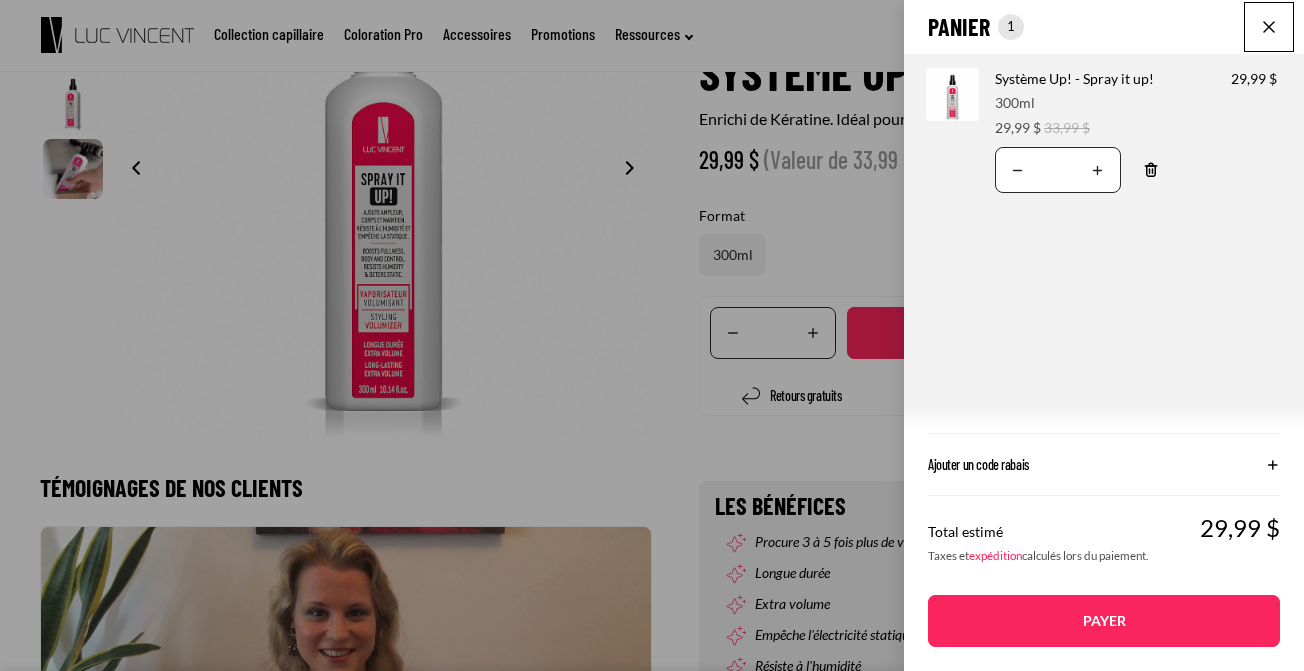 click on "Ajouter un code rabais" 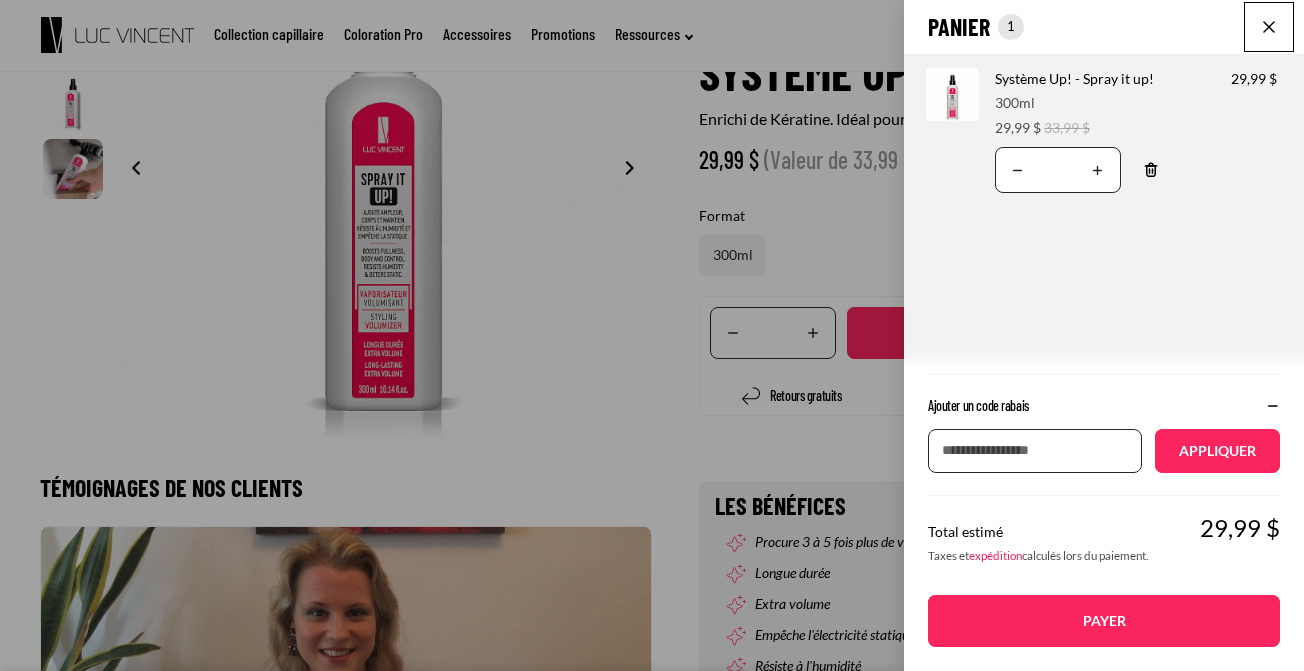 paste on "******" 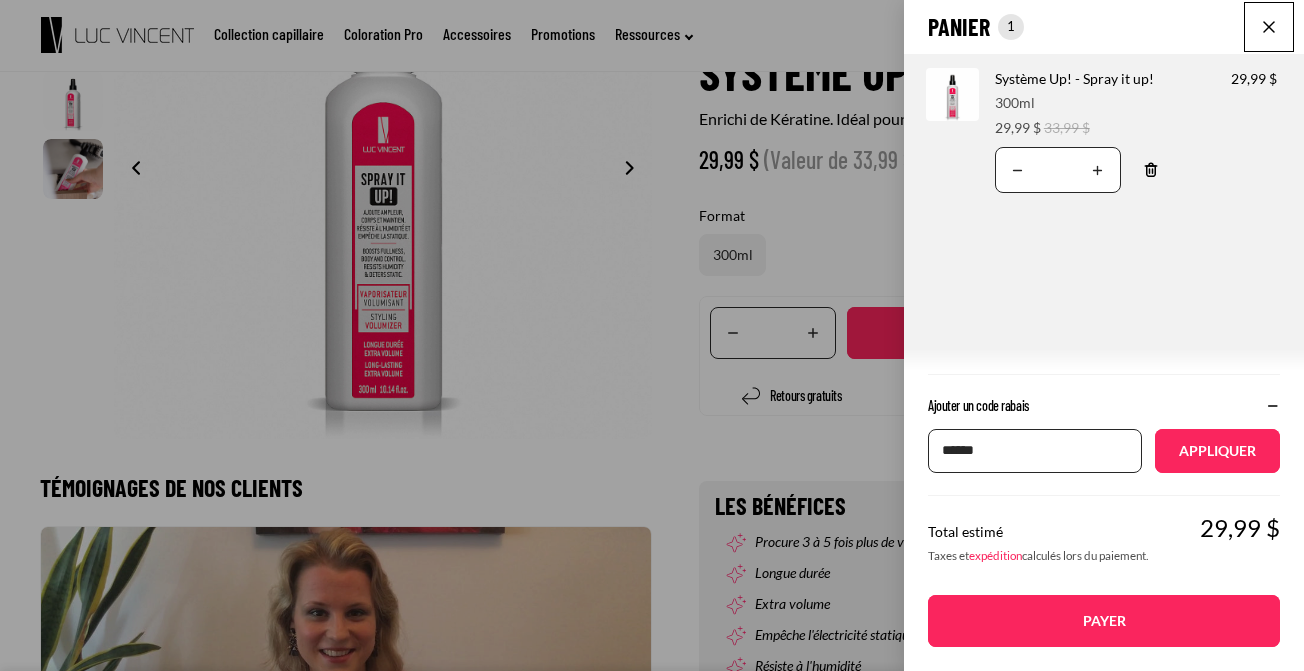 type on "******" 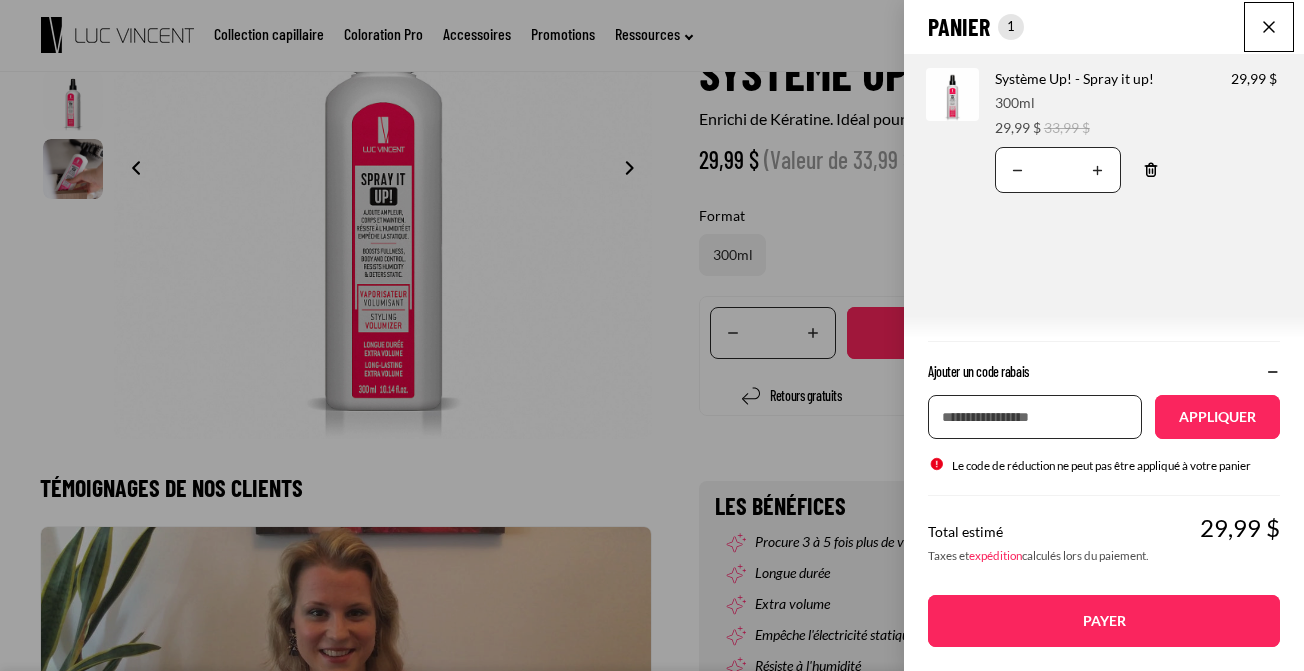click on "Appliquer un code de réduction" at bounding box center (1035, 417) 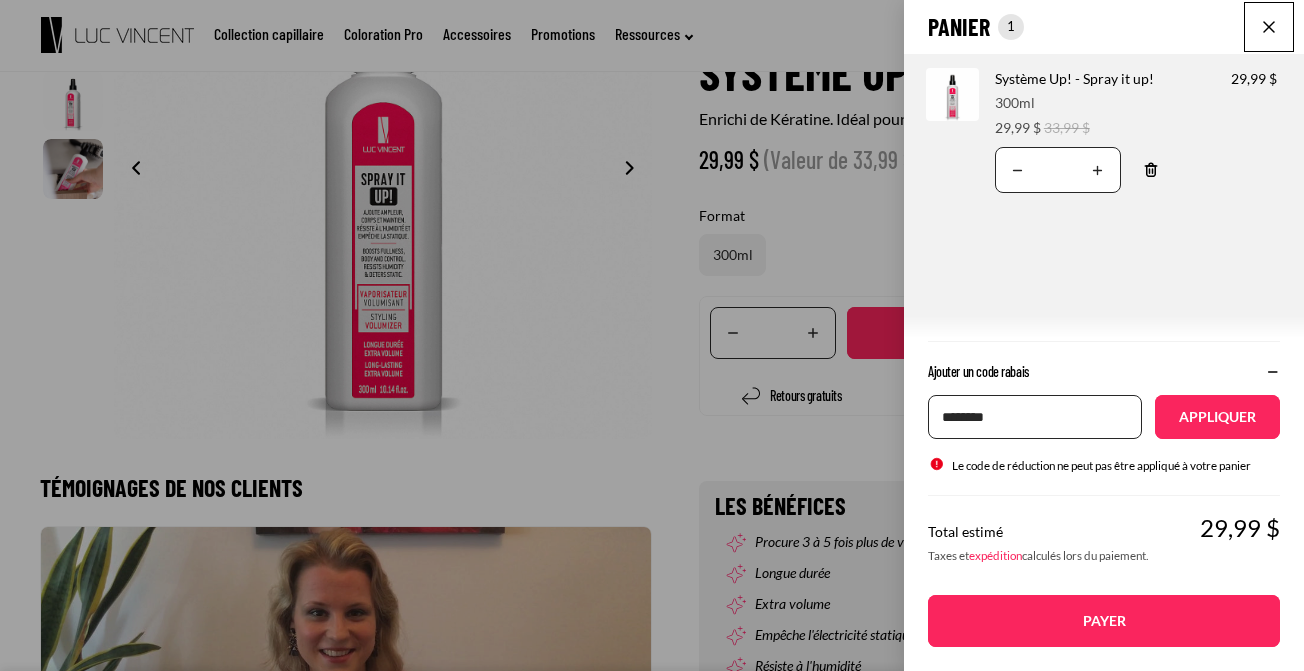 type on "********" 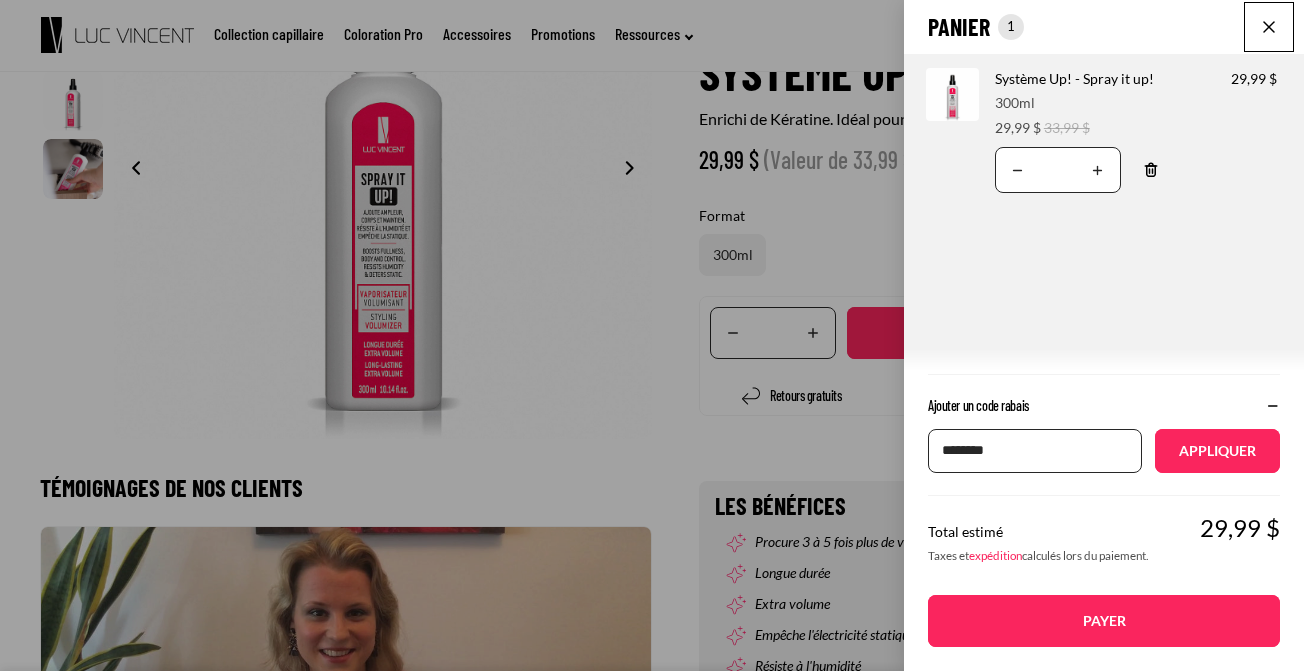 type 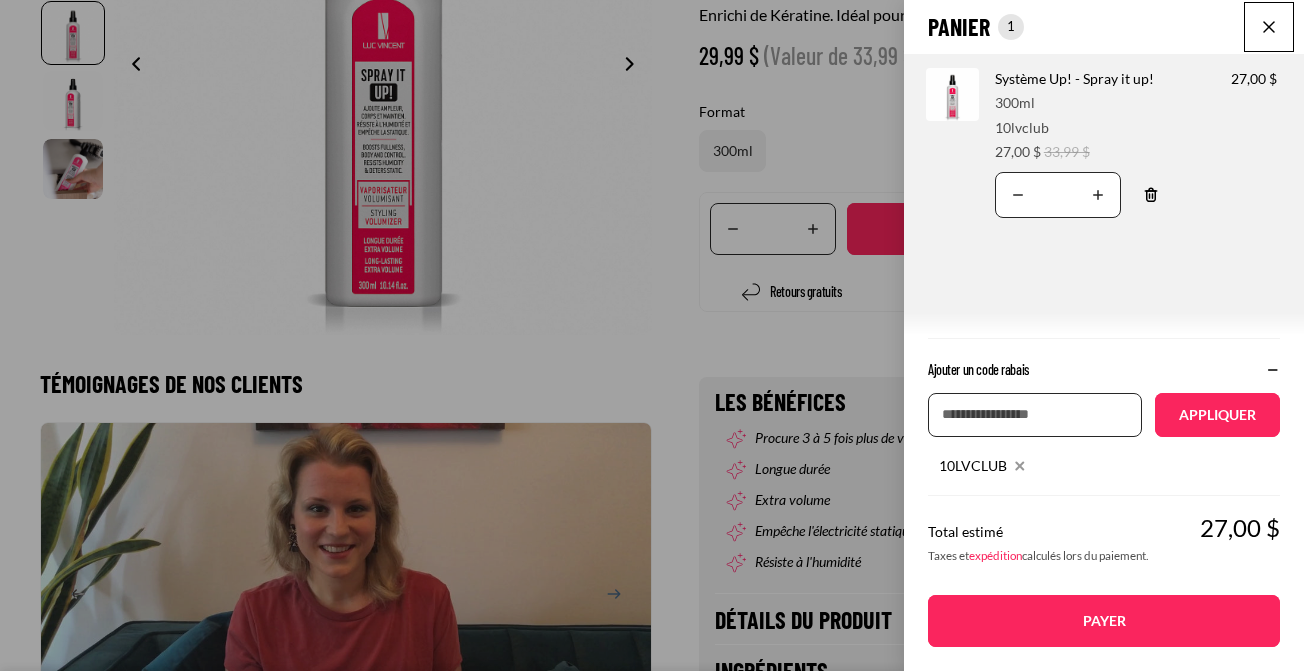 scroll, scrollTop: 395, scrollLeft: 0, axis: vertical 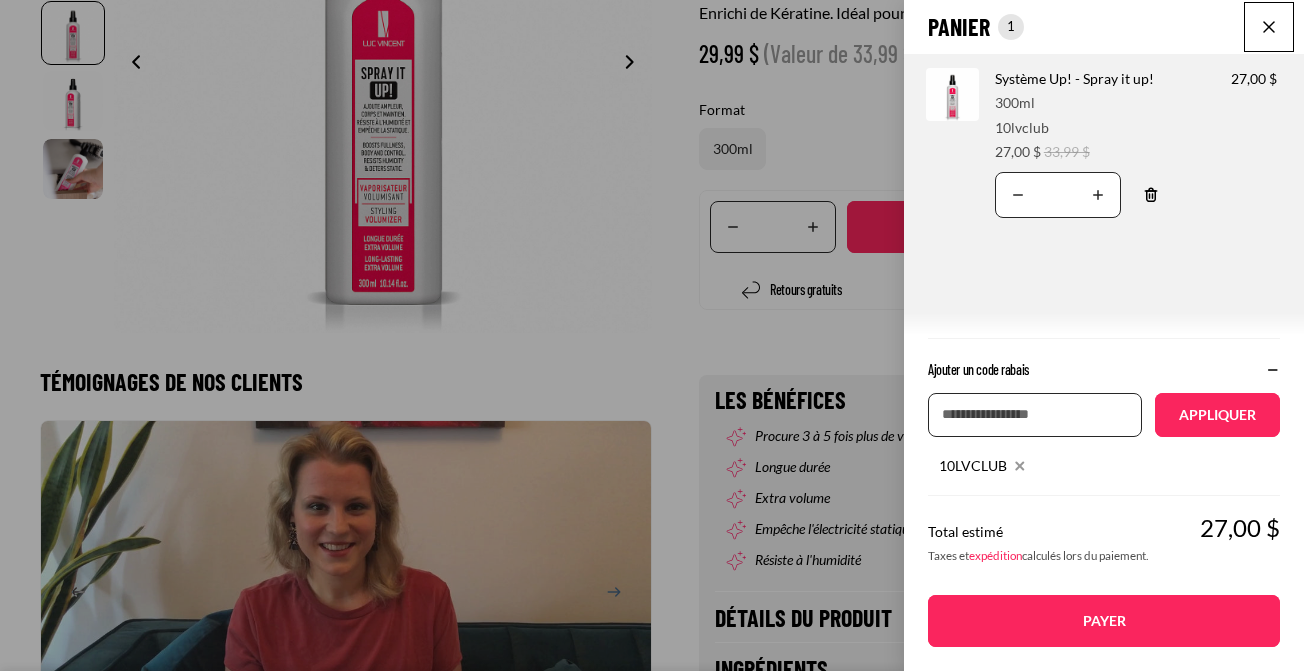 click on "Payer" at bounding box center [1104, 621] 